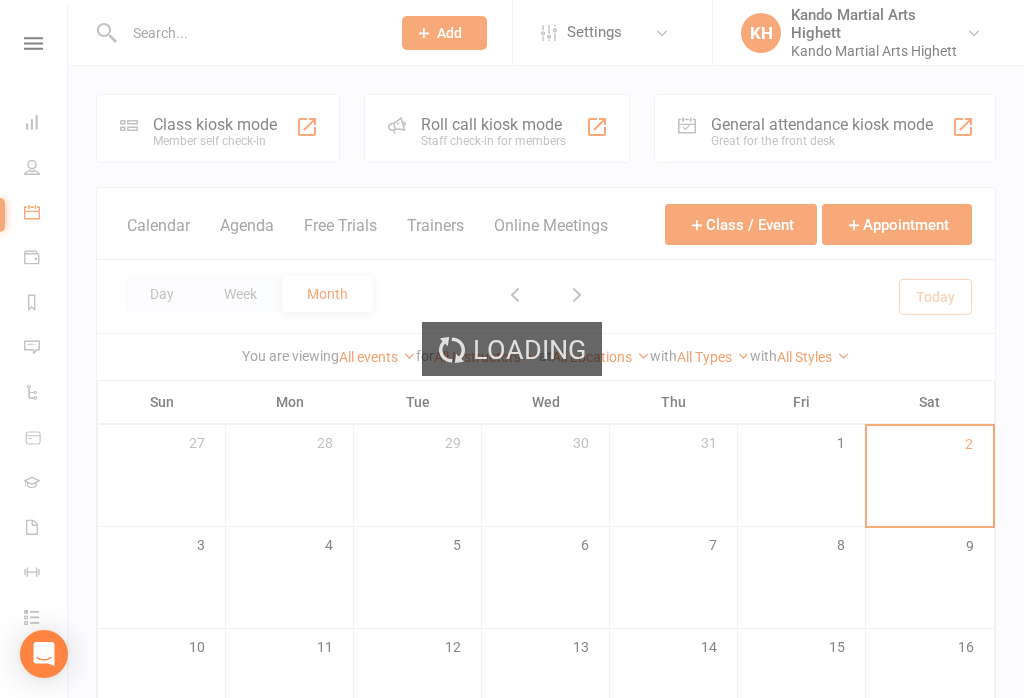 scroll, scrollTop: 0, scrollLeft: 0, axis: both 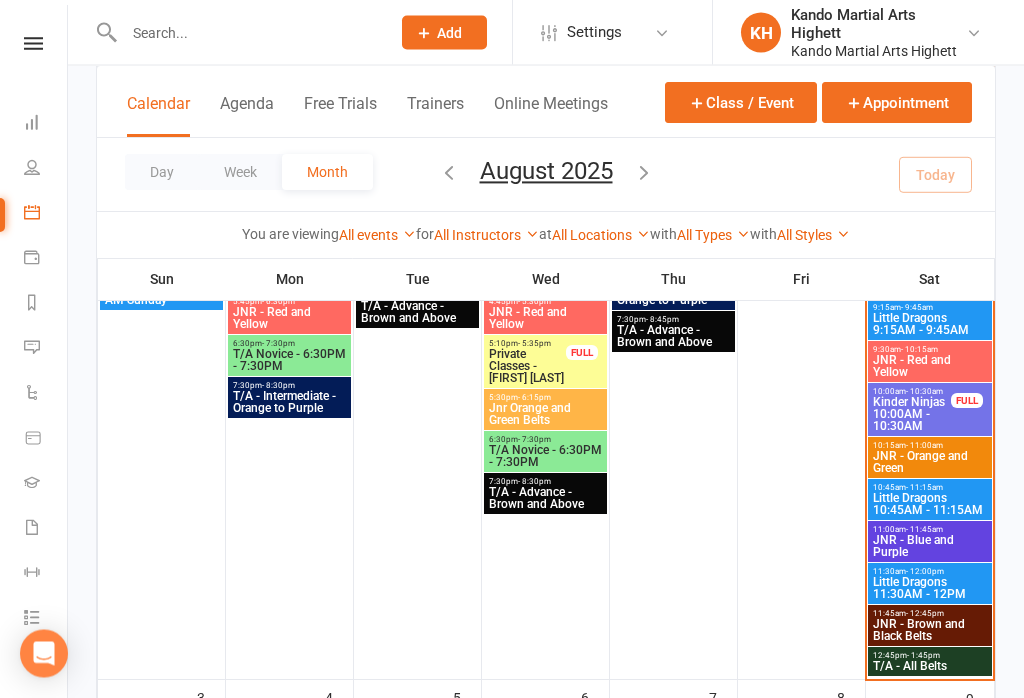 click on "JNR - Brown and Black Belts" at bounding box center [930, 631] 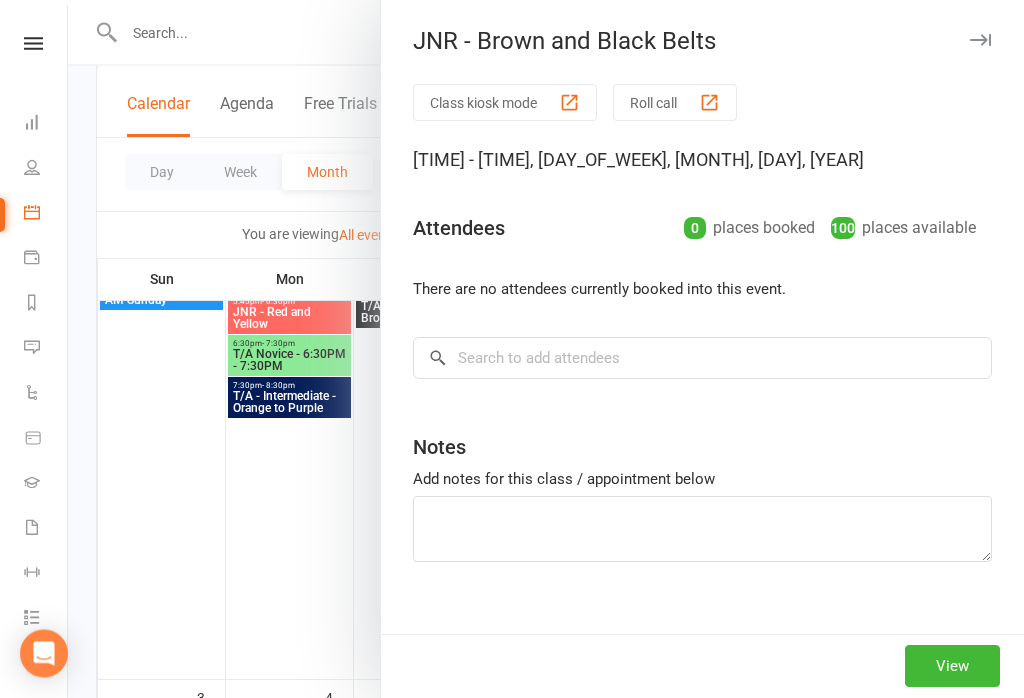 scroll, scrollTop: 617, scrollLeft: 0, axis: vertical 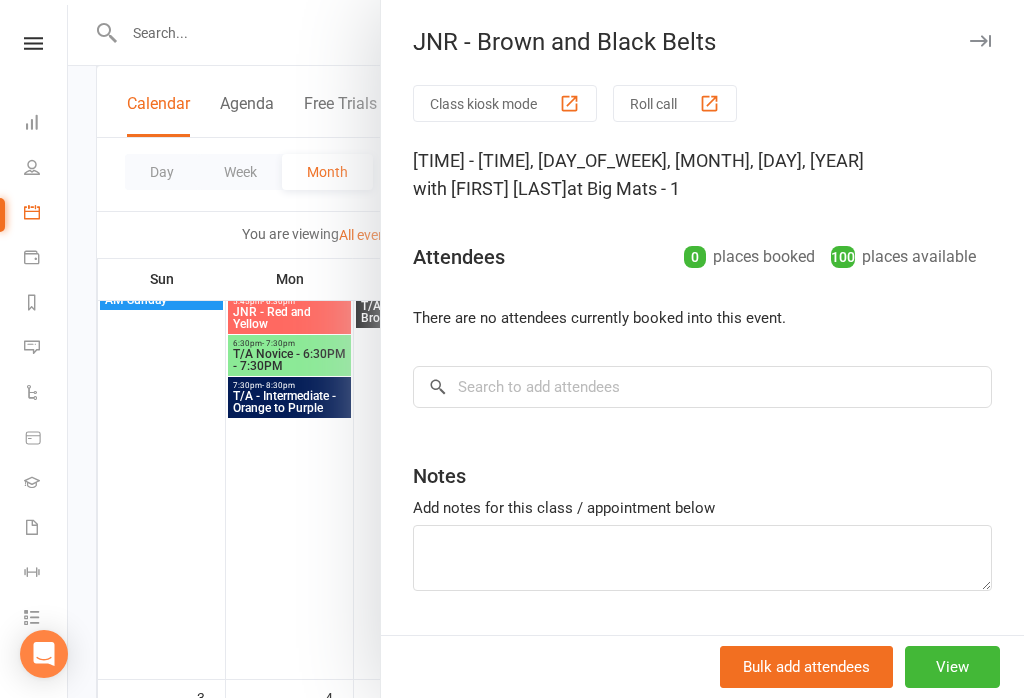 click on "Roll call" at bounding box center [675, 103] 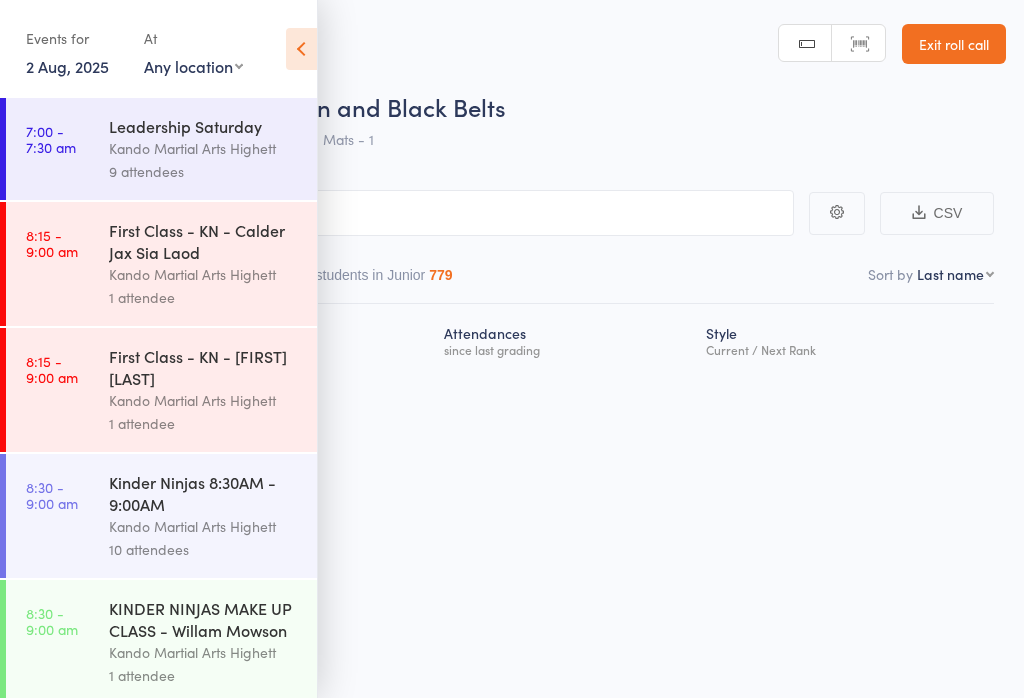 scroll, scrollTop: 0, scrollLeft: 0, axis: both 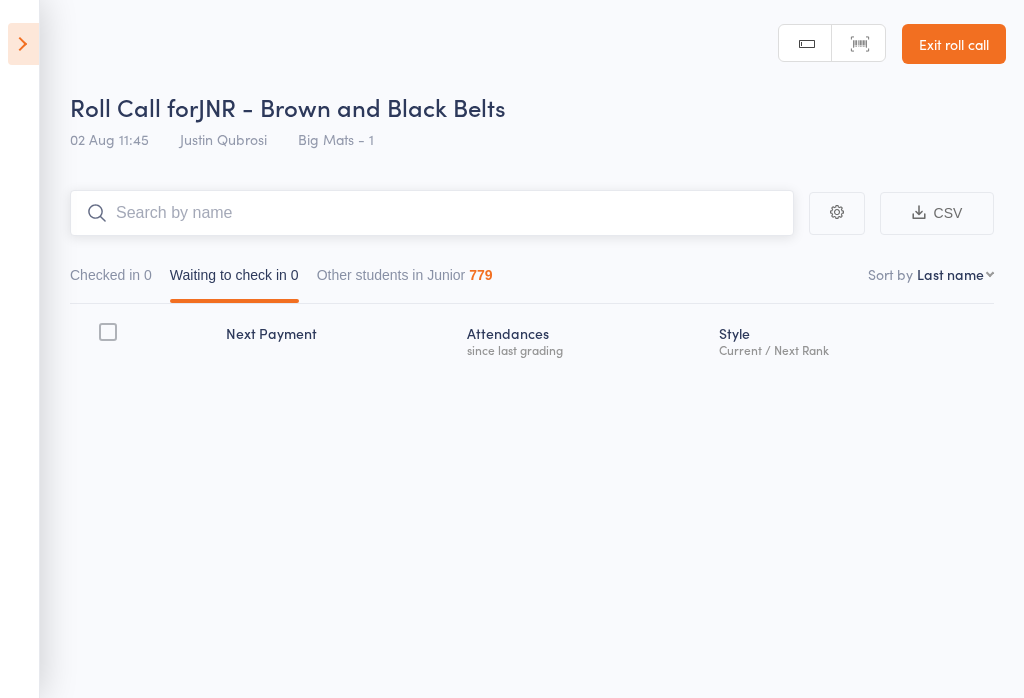 click at bounding box center [432, 213] 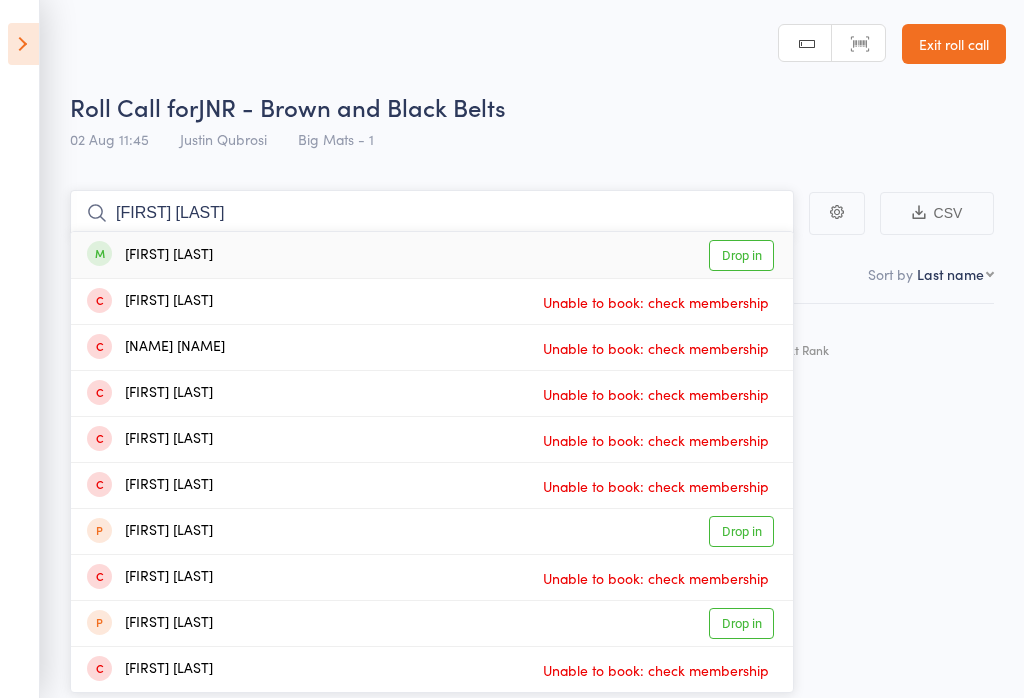 type on "[FIRST] [LAST]" 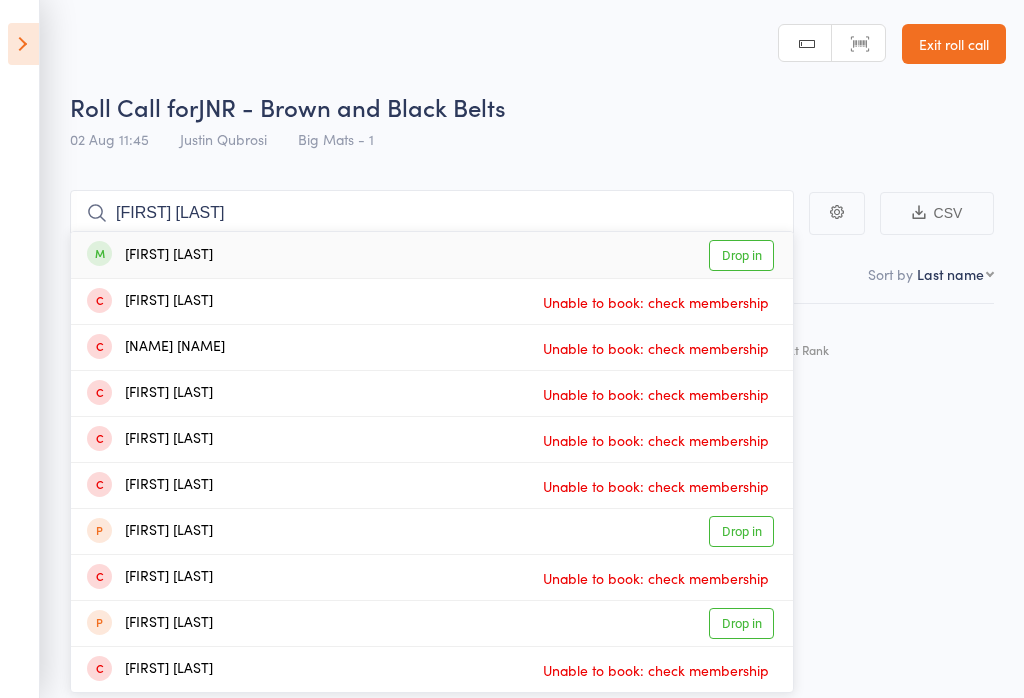 click on "Drop in" at bounding box center (741, 255) 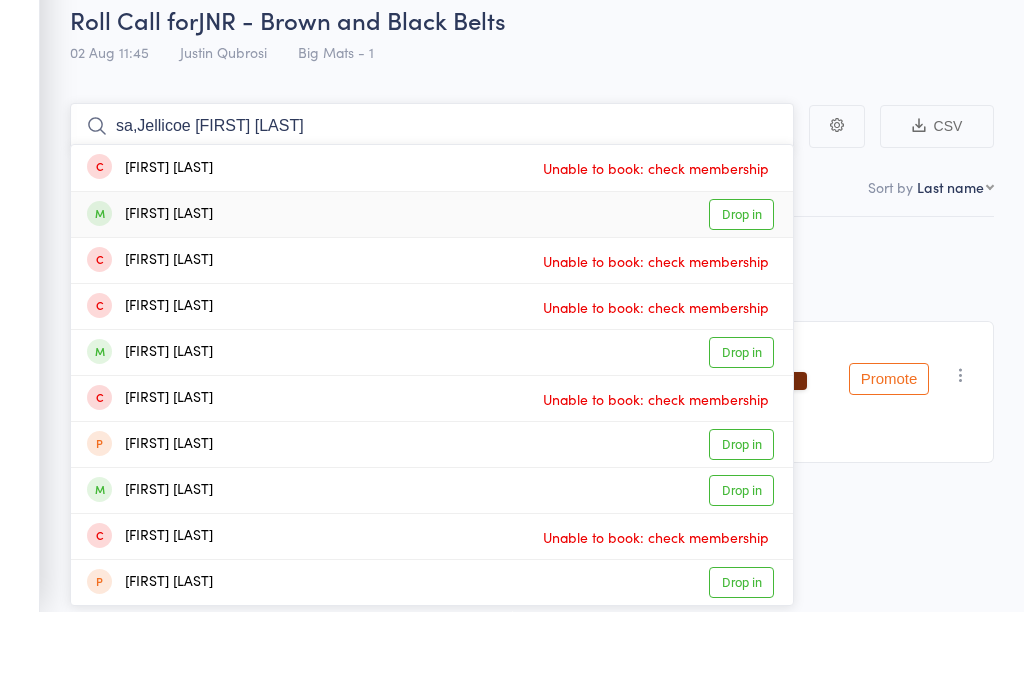 type on "sa,Jellicoe [FIRST] [LAST]" 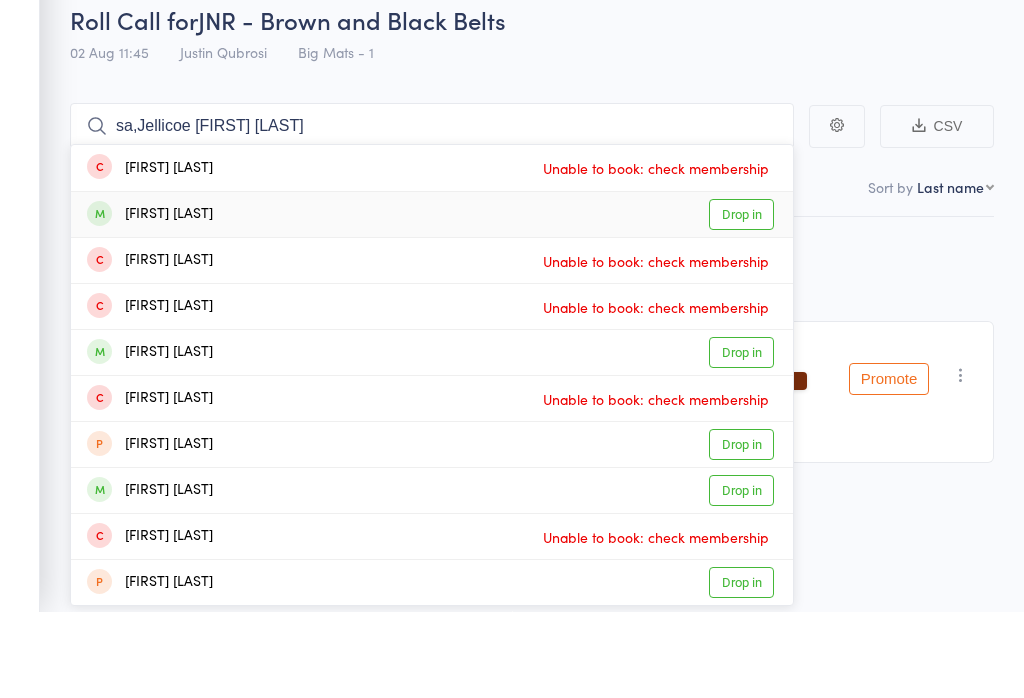 click on "Drop in" at bounding box center [741, 301] 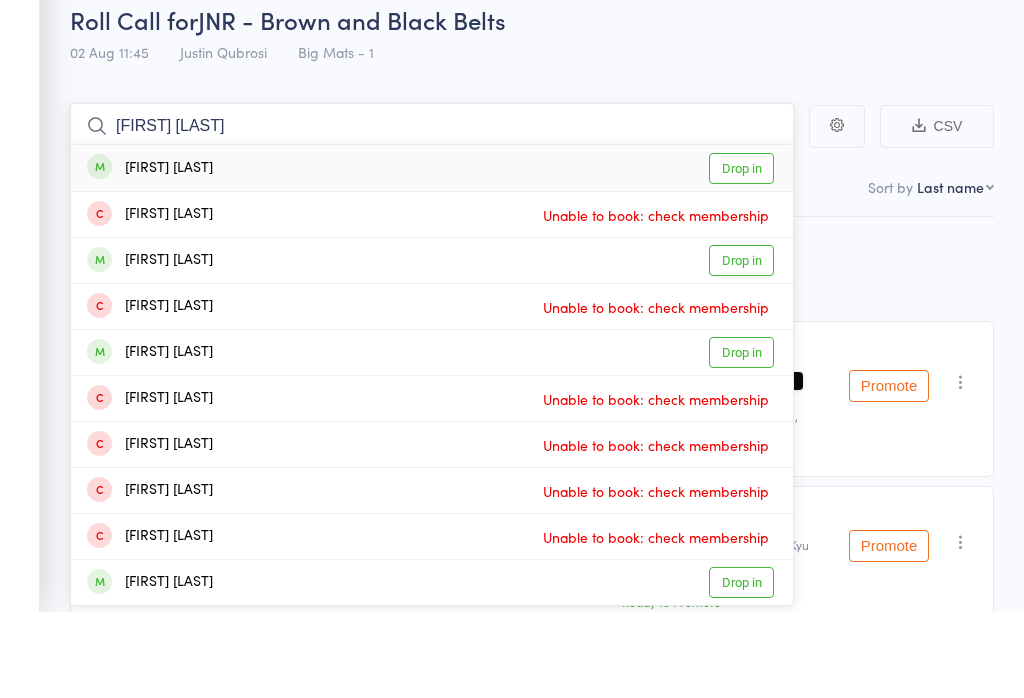 type on "[FIRST] [LAST]" 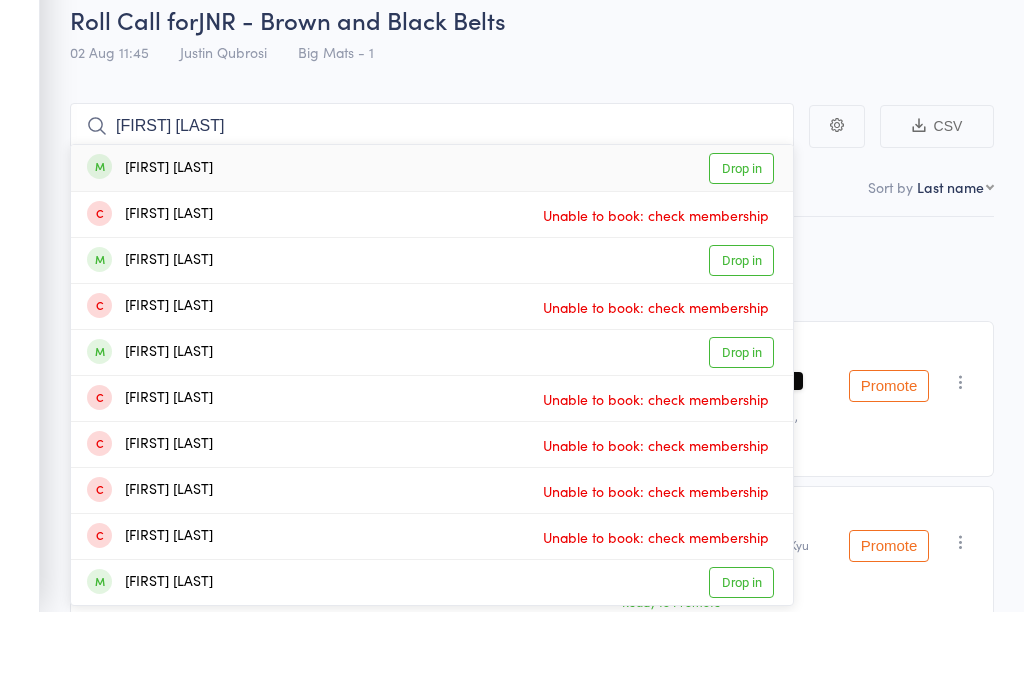 click on "Drop in" at bounding box center [741, 255] 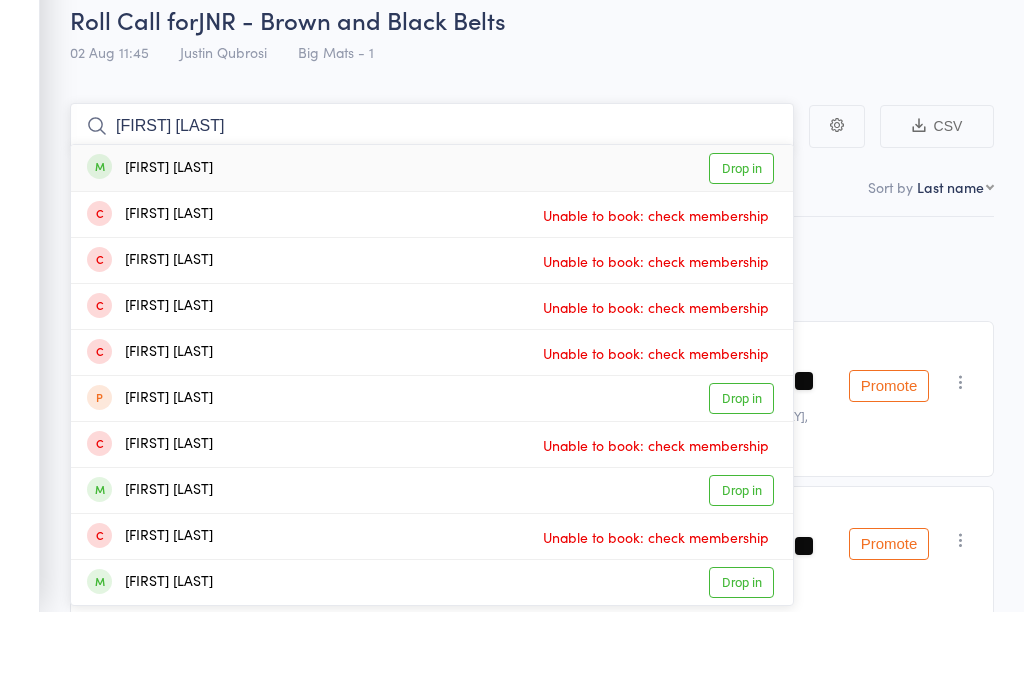 type on "[FIRST] [LAST]" 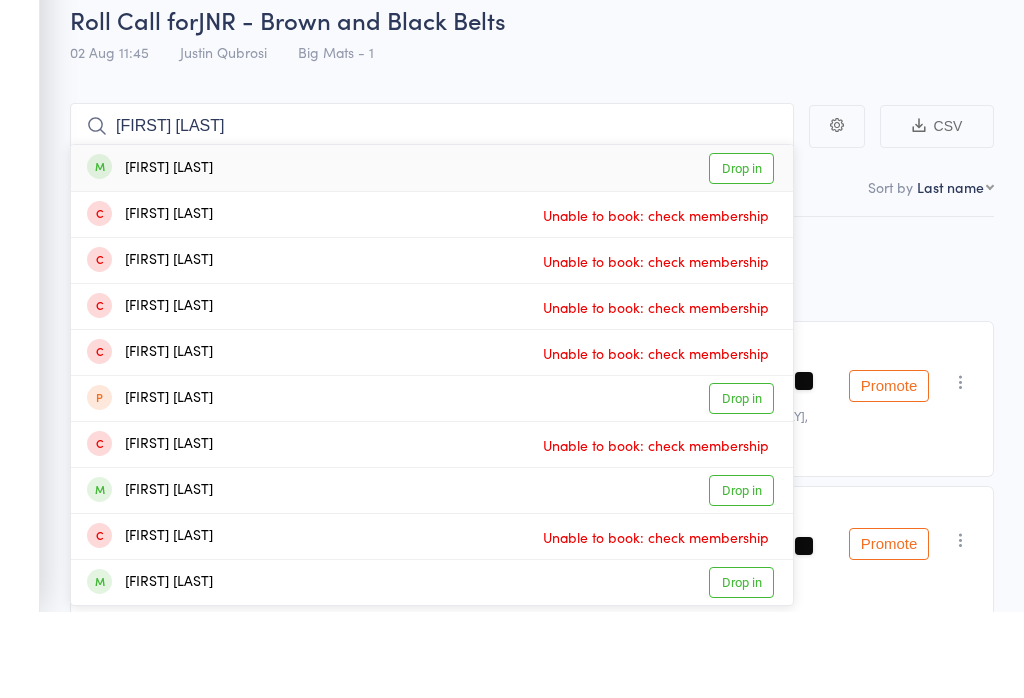 click on "Drop in" at bounding box center [741, 255] 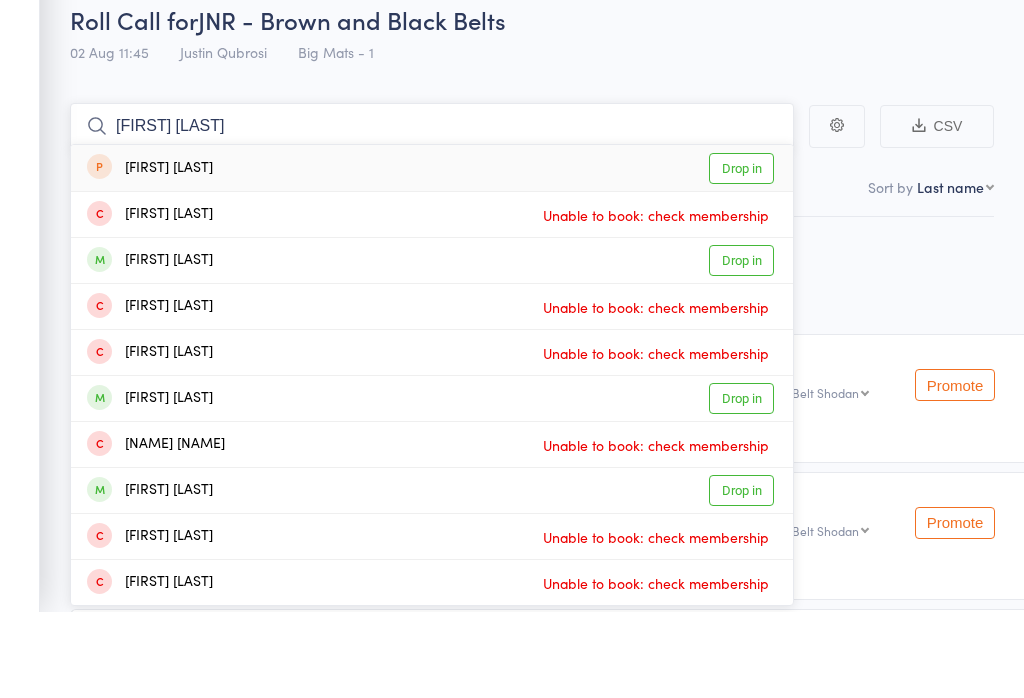 type on "[FIRST] [LAST]" 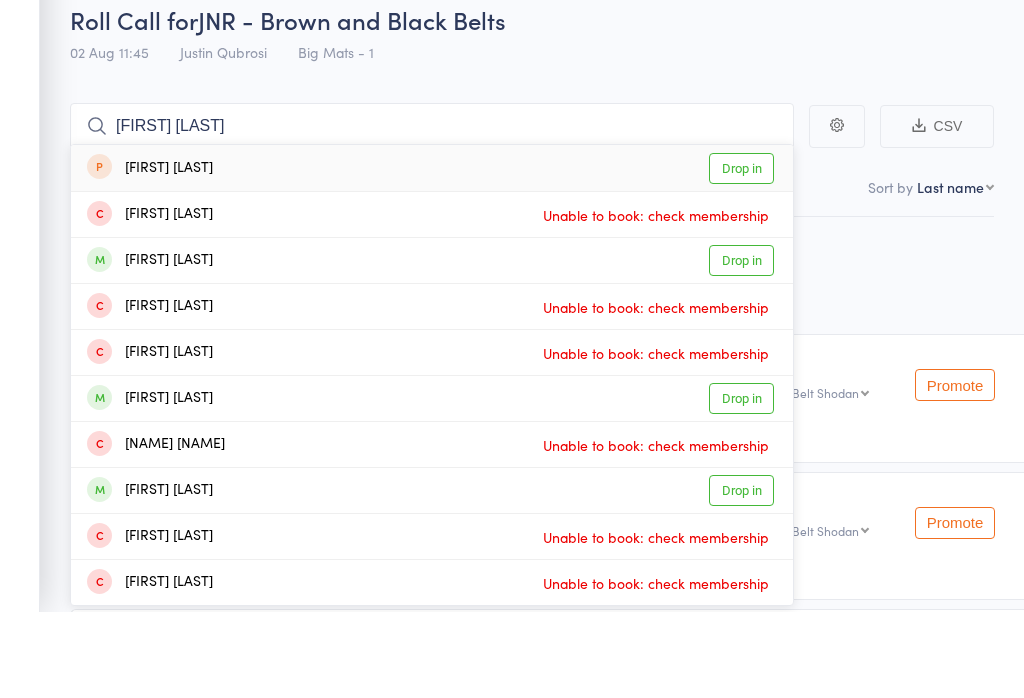 click on "Drop in" at bounding box center [741, 347] 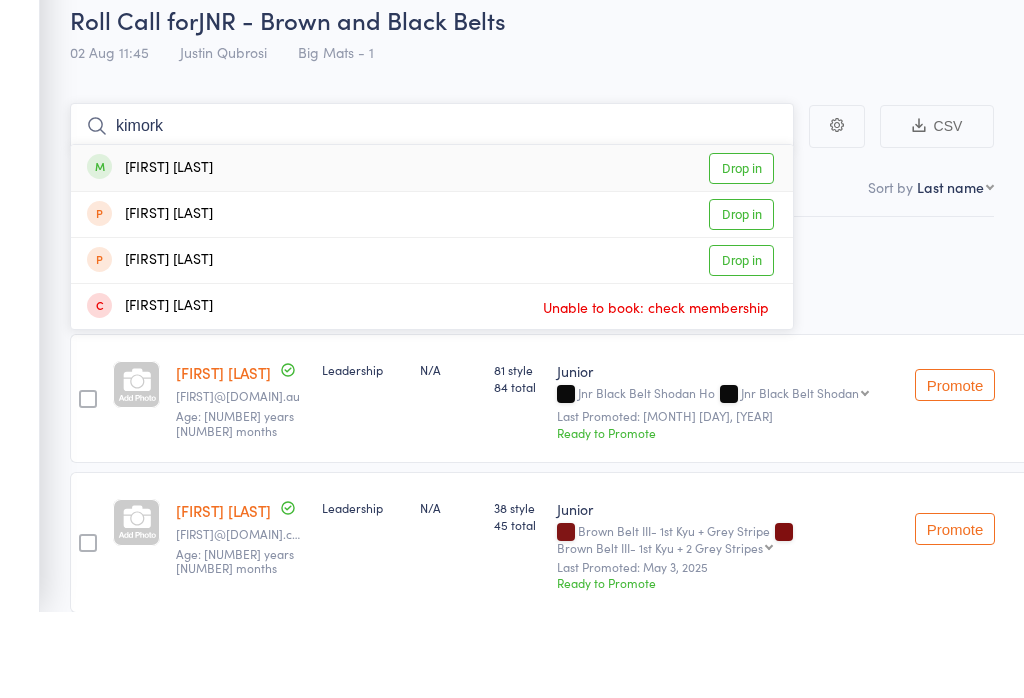 type on "kimork" 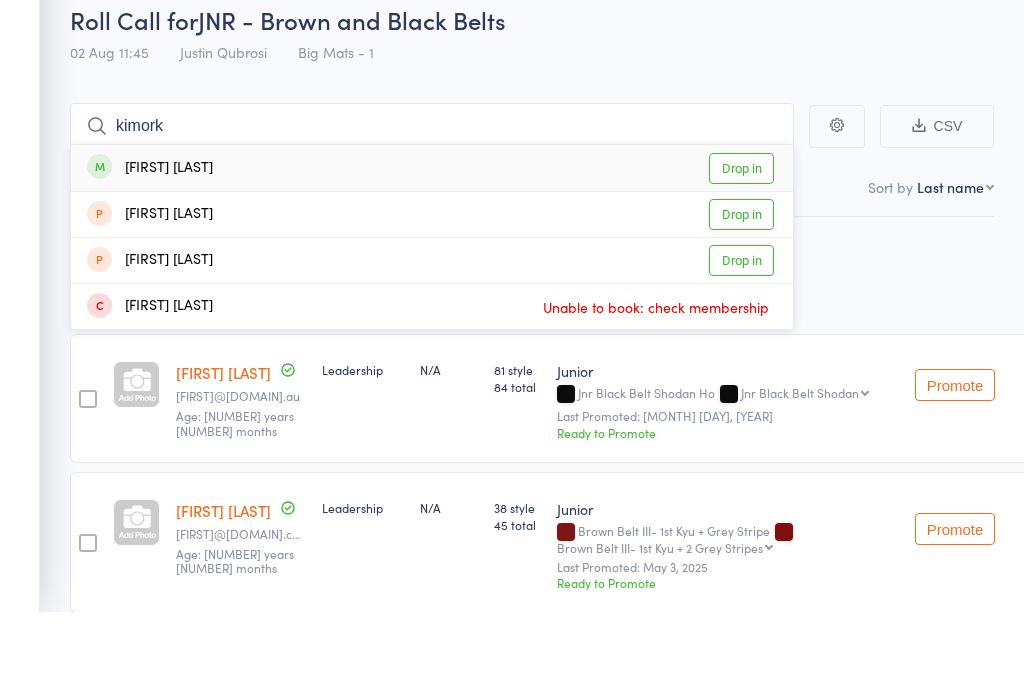 click on "Drop in" at bounding box center [741, 255] 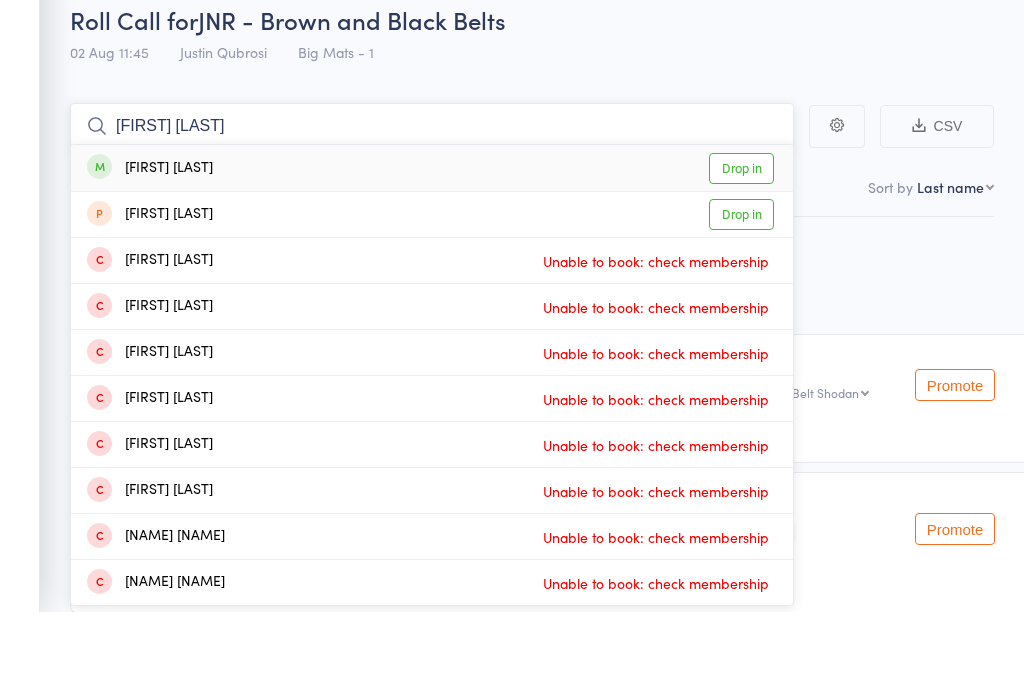 type on "[FIRST] [LAST]" 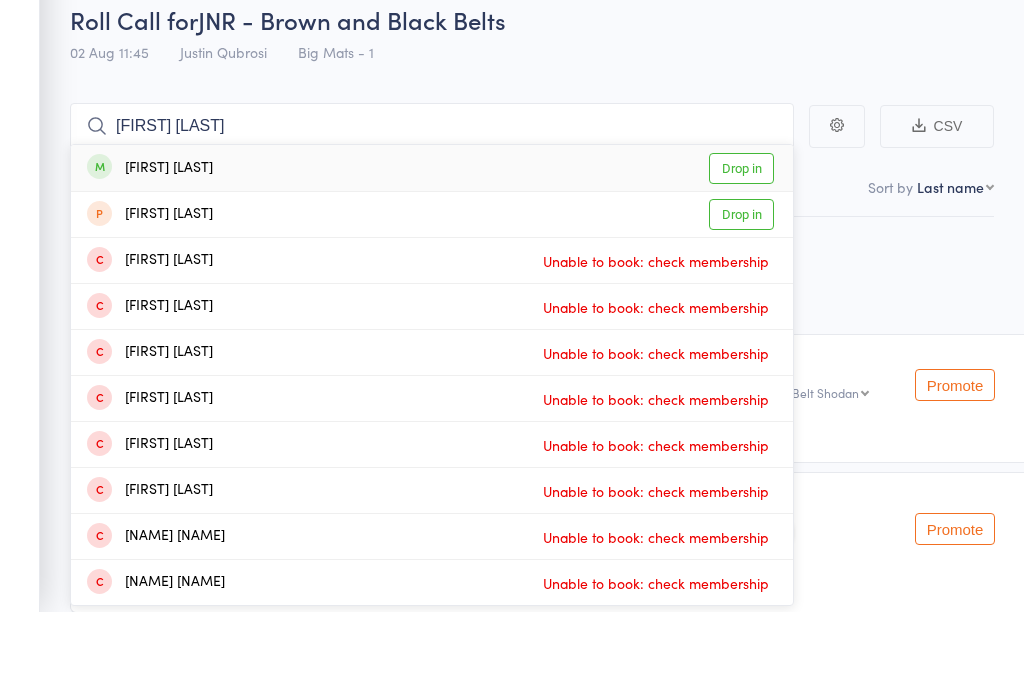 click on "Drop in" at bounding box center [741, 255] 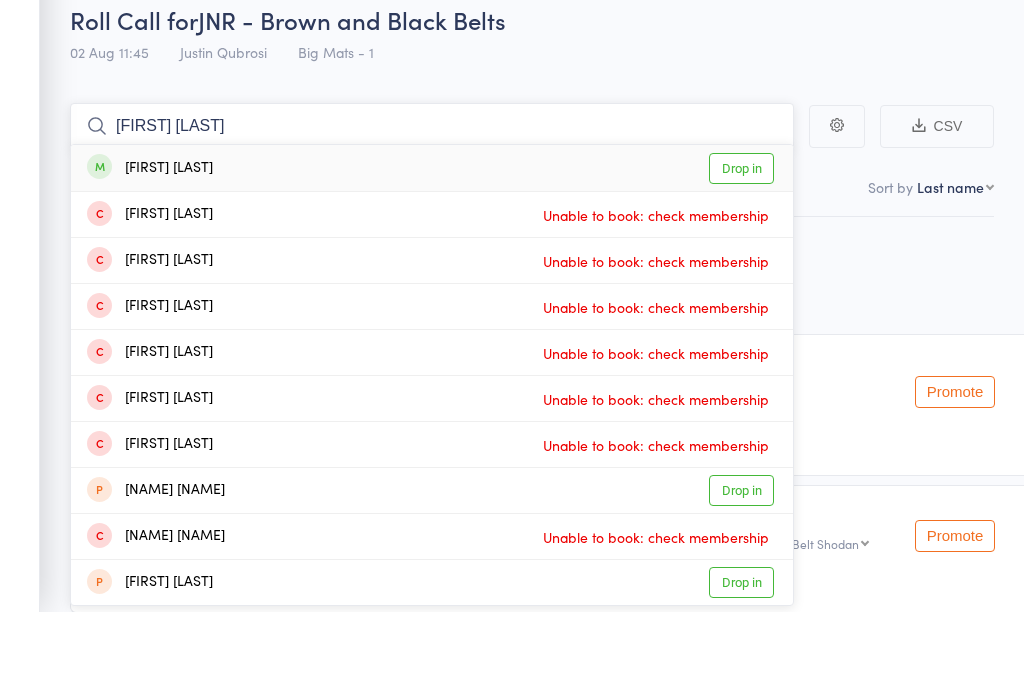 type on "[FIRST] [LAST]" 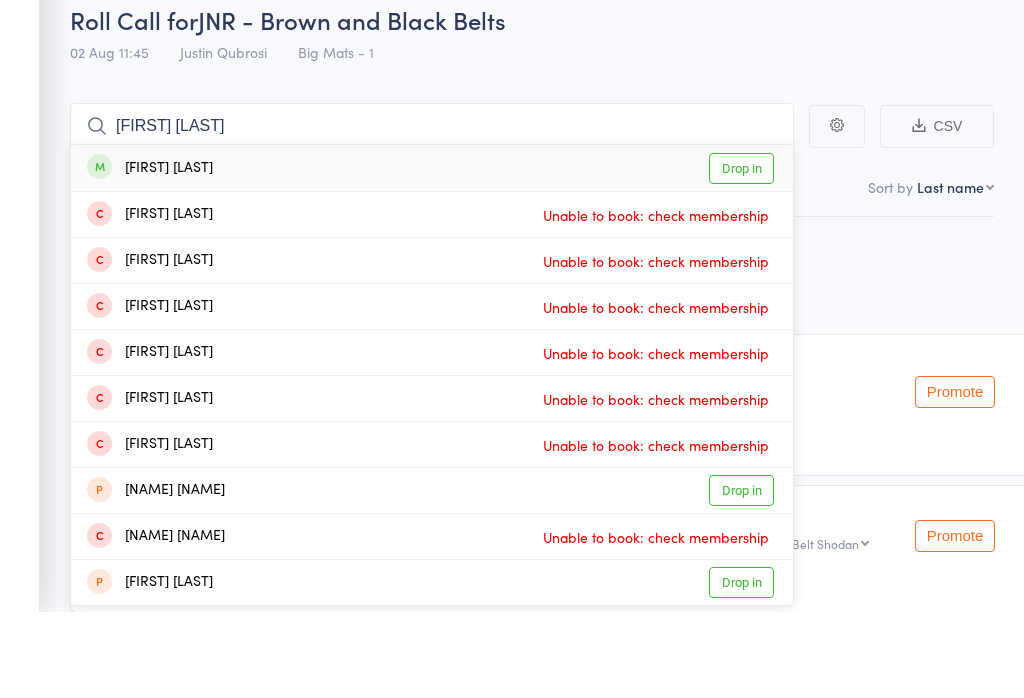 click on "Drop in" at bounding box center (741, 255) 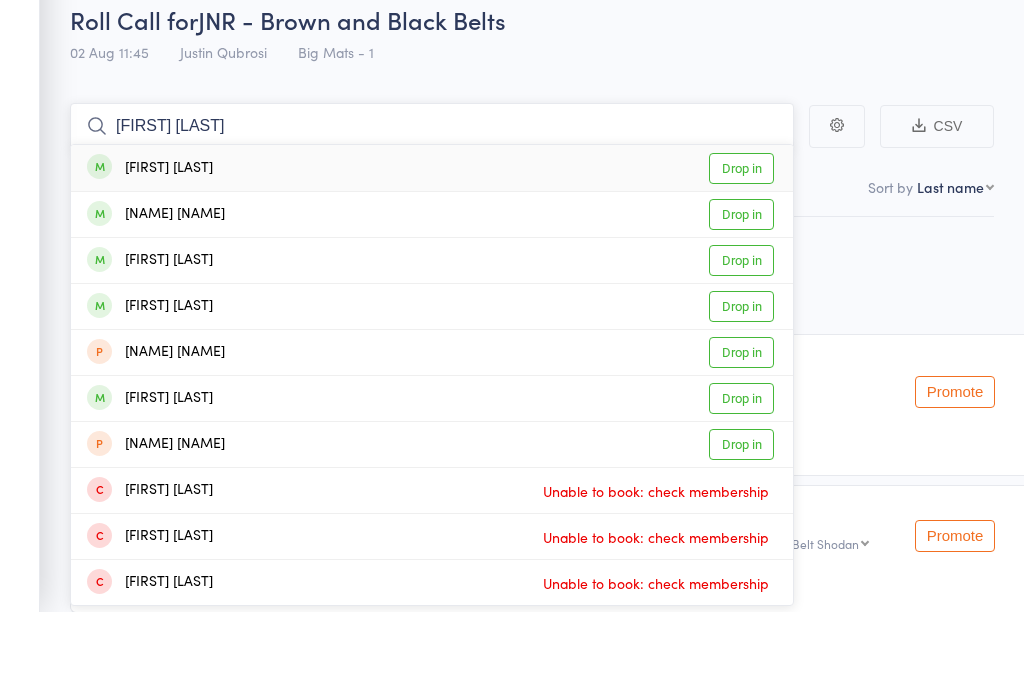 type on "[FIRST] [LAST]" 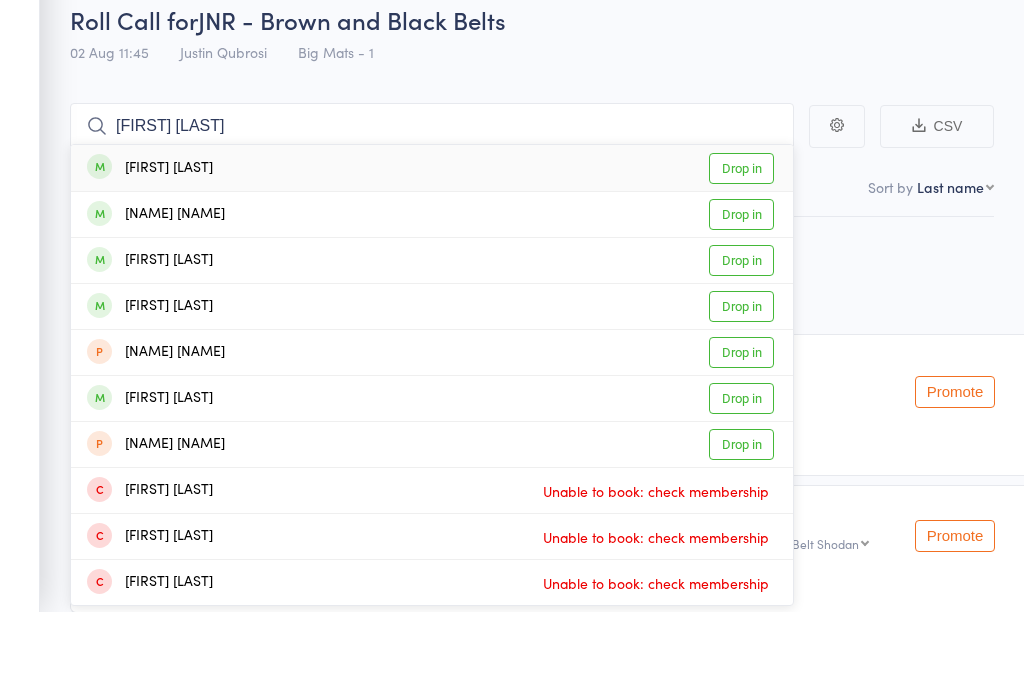click on "Drop in" at bounding box center [741, 255] 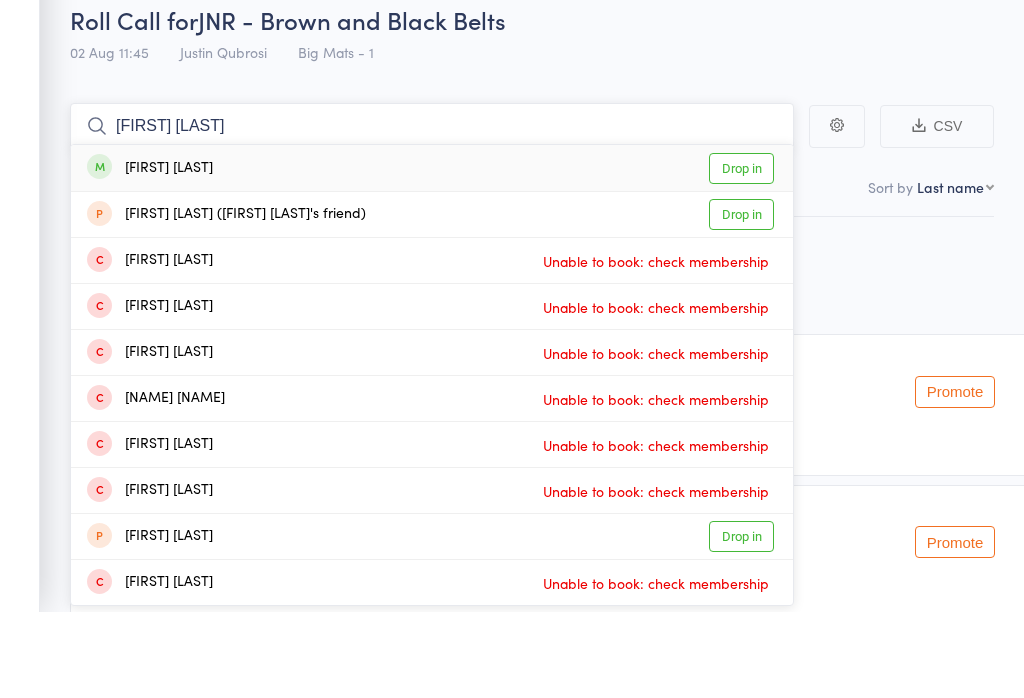 type on "[FIRST] [LAST]" 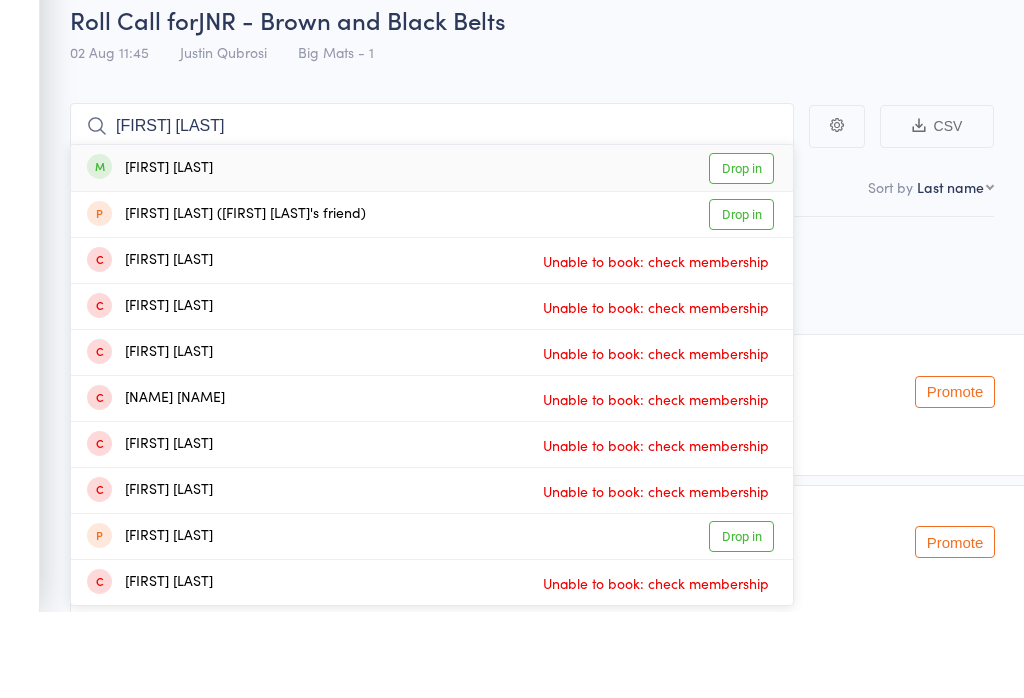 click on "Drop in" at bounding box center [741, 255] 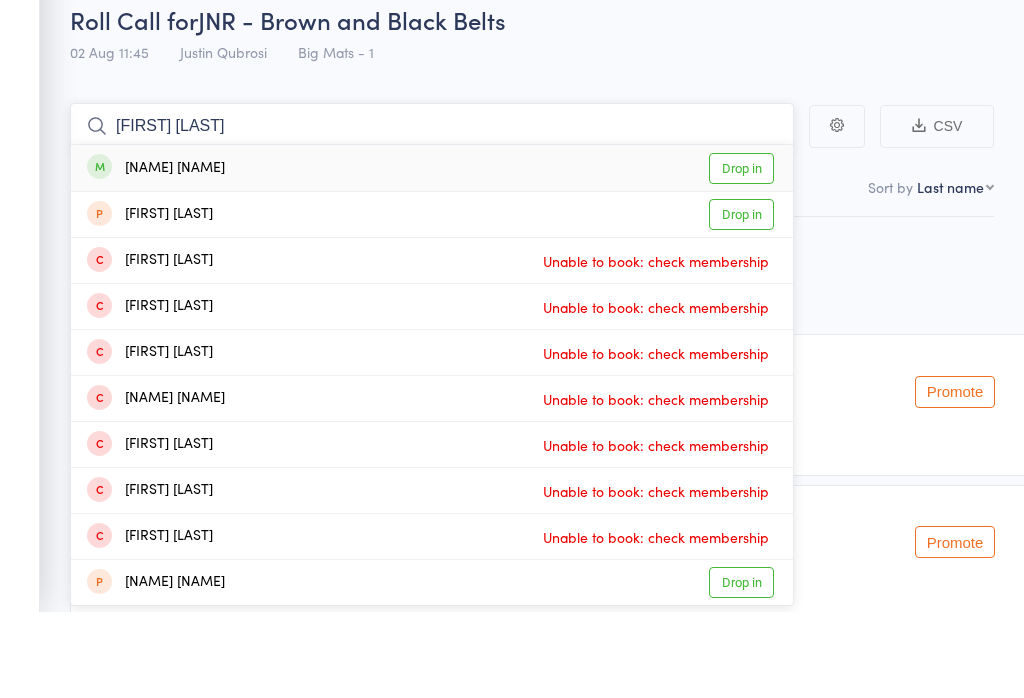 type on "[FIRST] [LAST]" 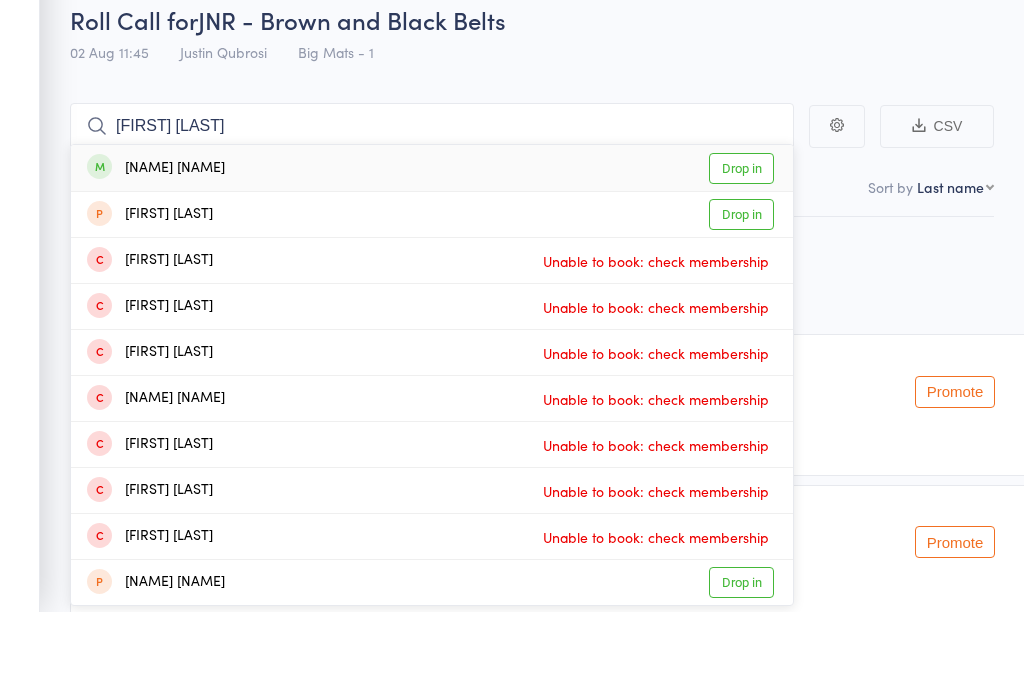 click on "Drop in" at bounding box center [741, 255] 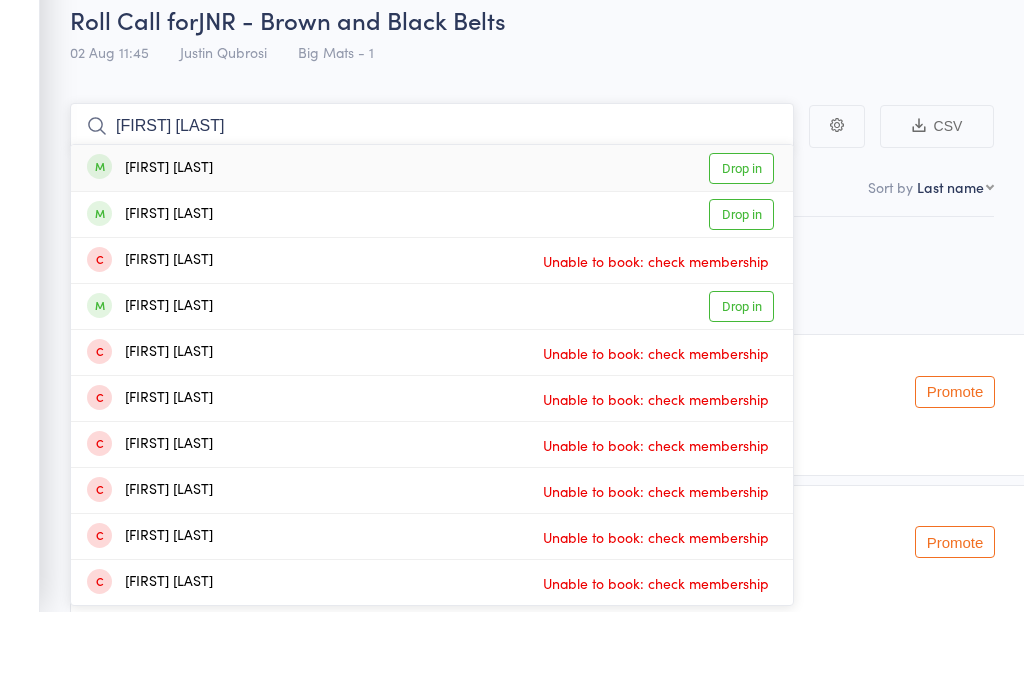 type on "[FIRST] [LAST]" 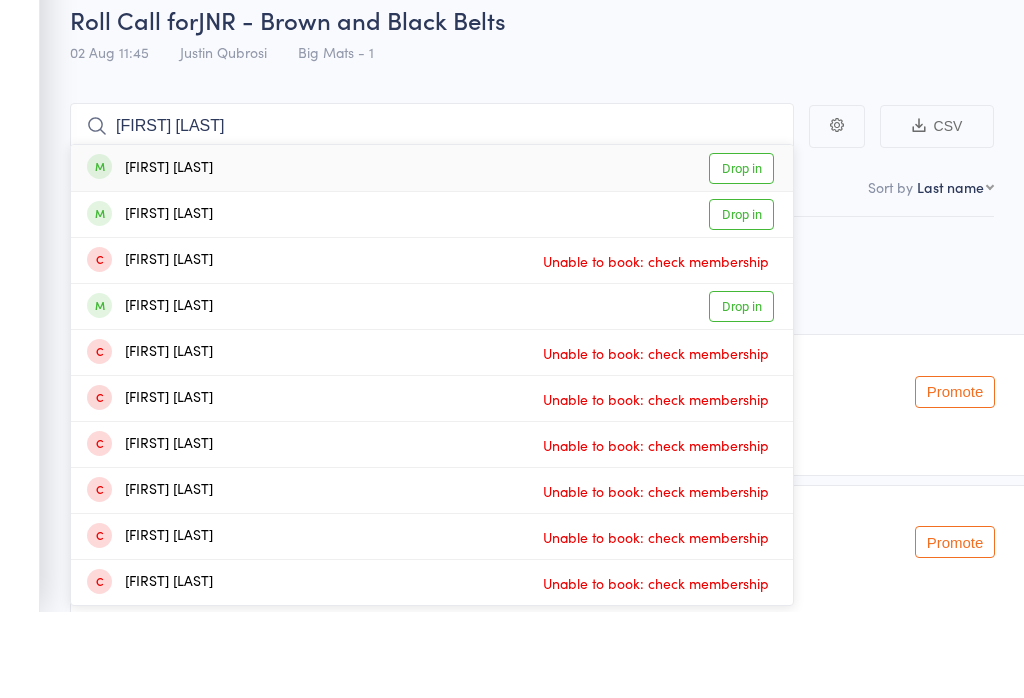 click on "Drop in" at bounding box center (741, 255) 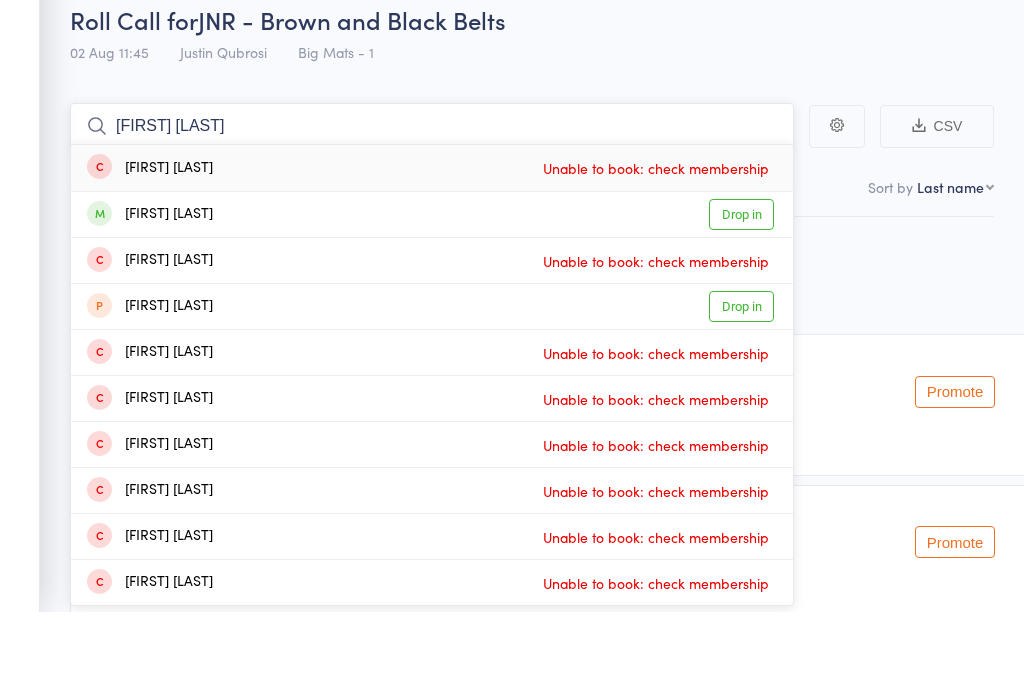 type on "[FIRST] [LAST]" 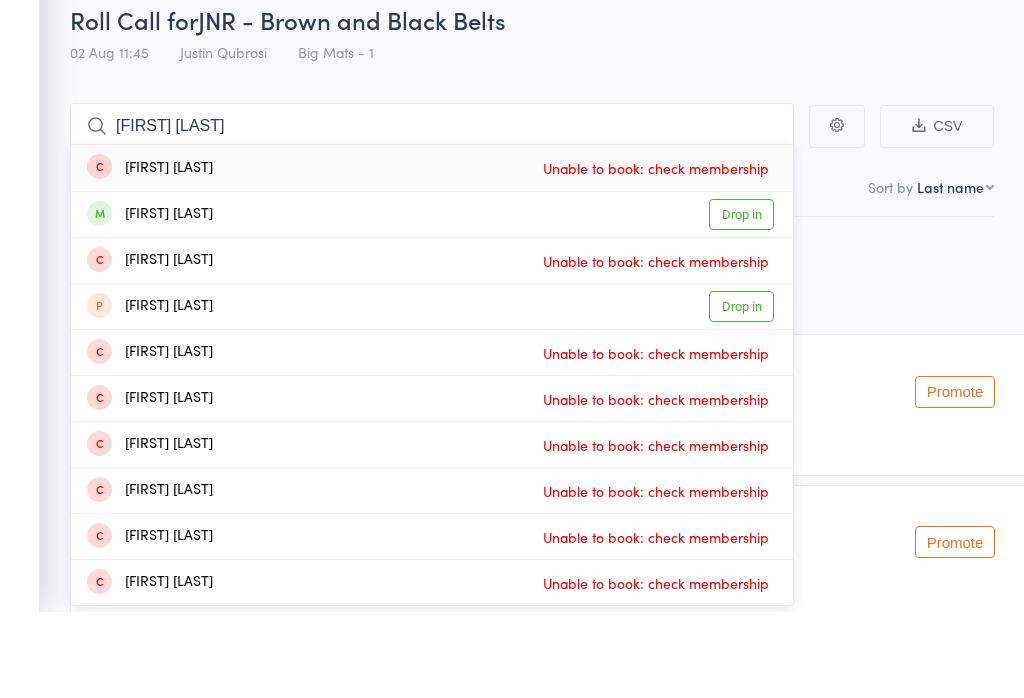 click on "Drop in" at bounding box center [741, 301] 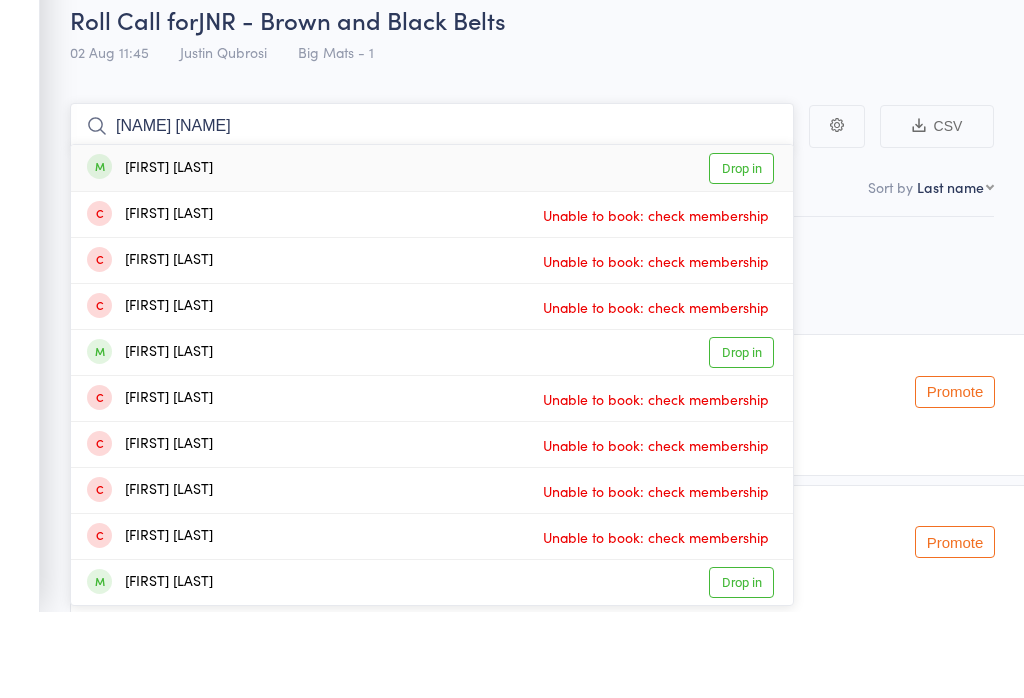 type on "[NAME] [NAME]" 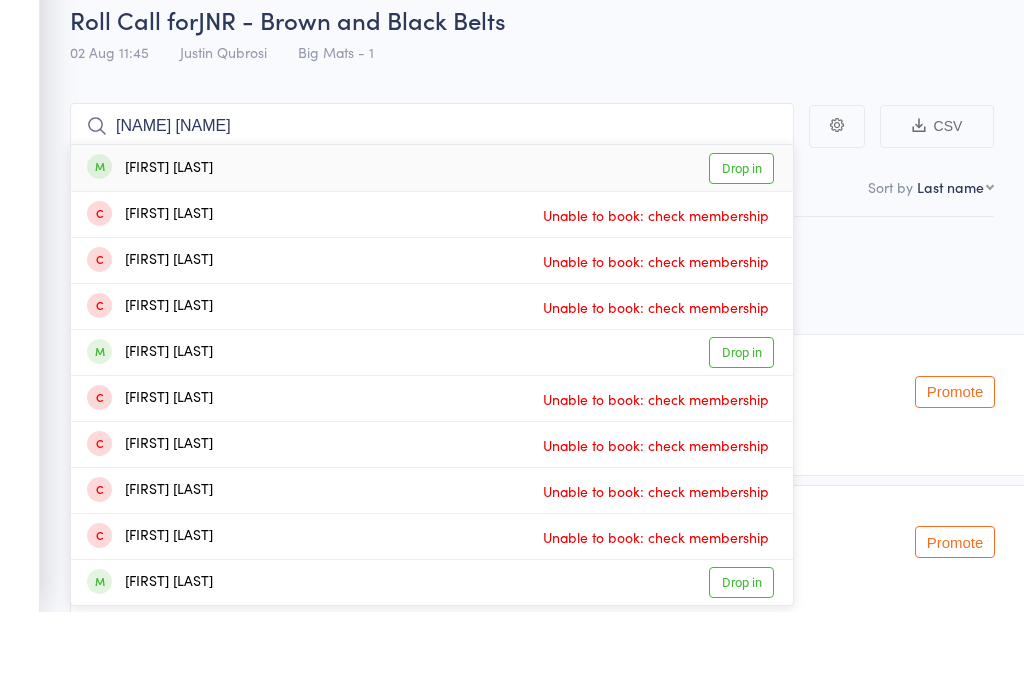 click on "Drop in" at bounding box center [741, 255] 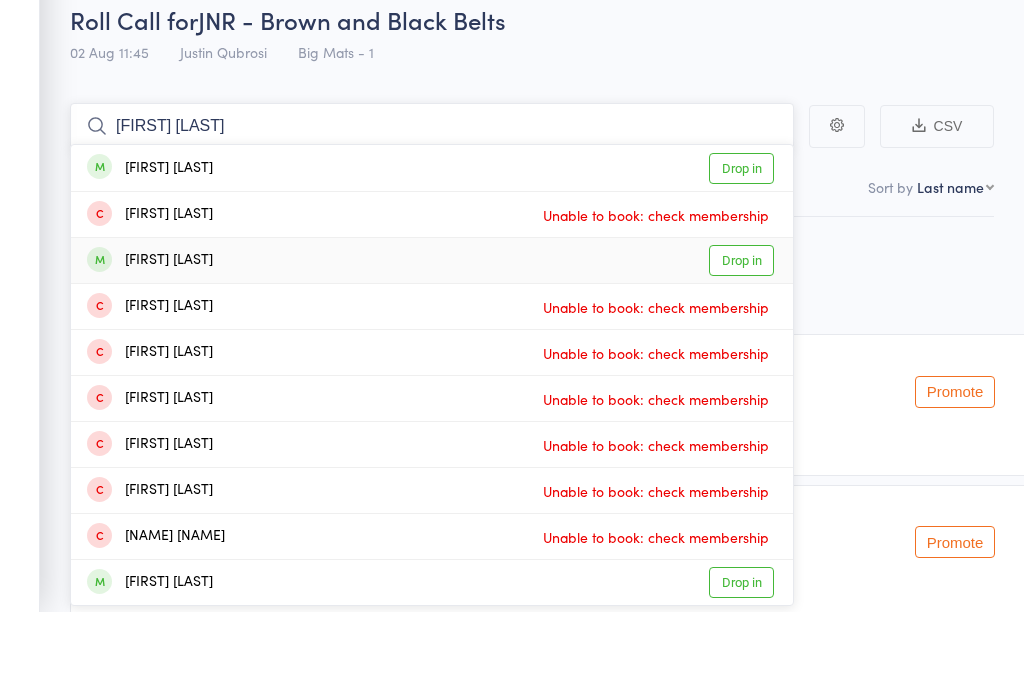 type on "[FIRST] [LAST]" 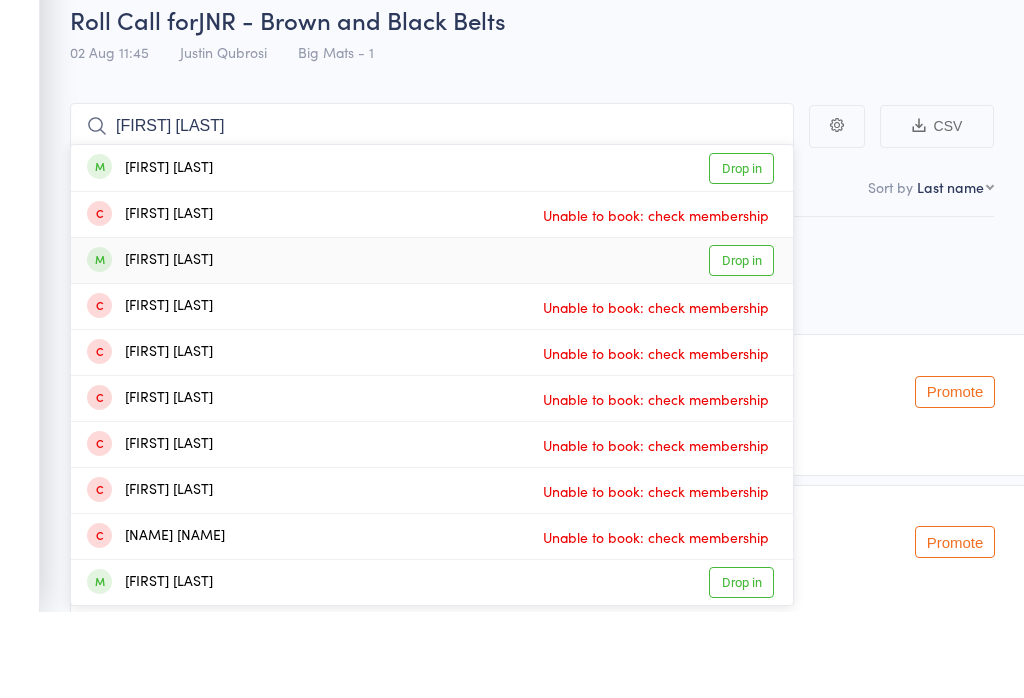click on "Drop in" at bounding box center (741, 347) 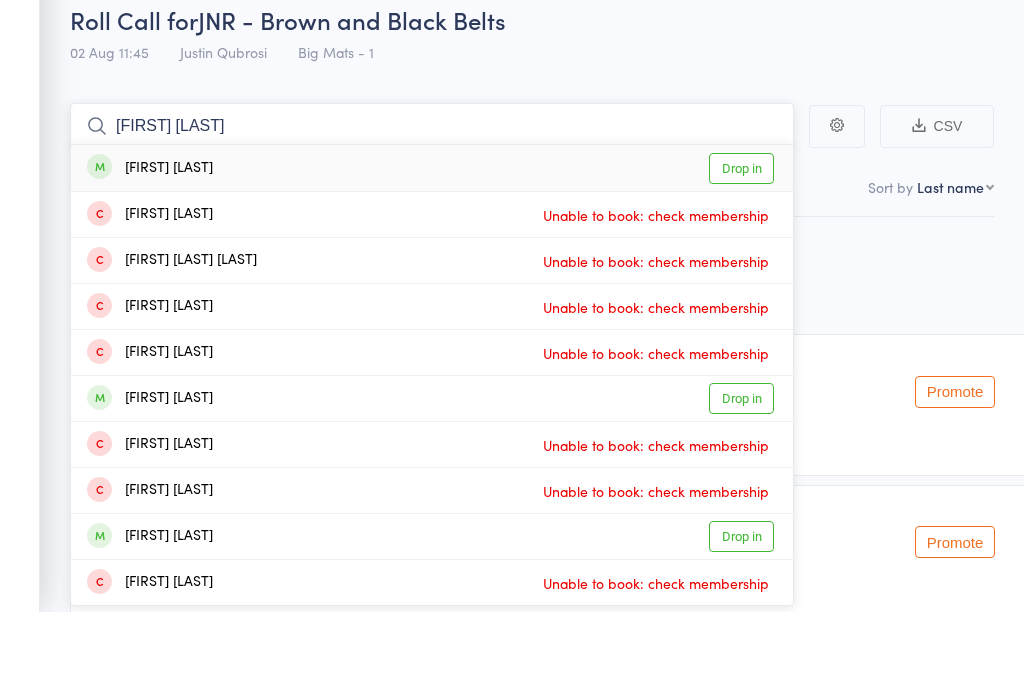 type on "[FIRST] [LAST]" 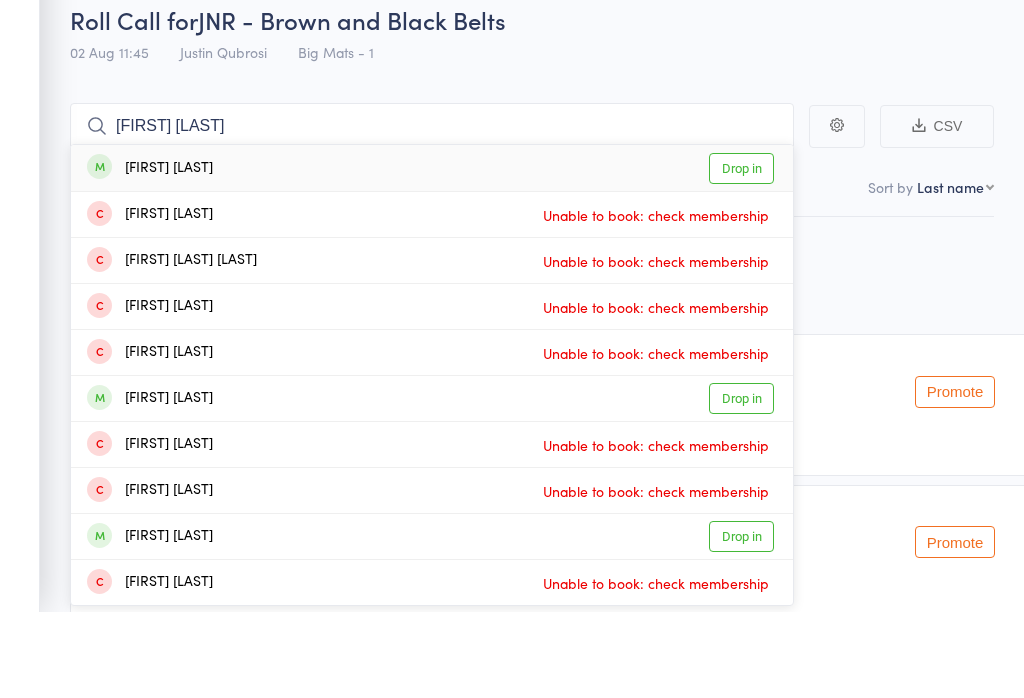 click on "Drop in" at bounding box center (741, 255) 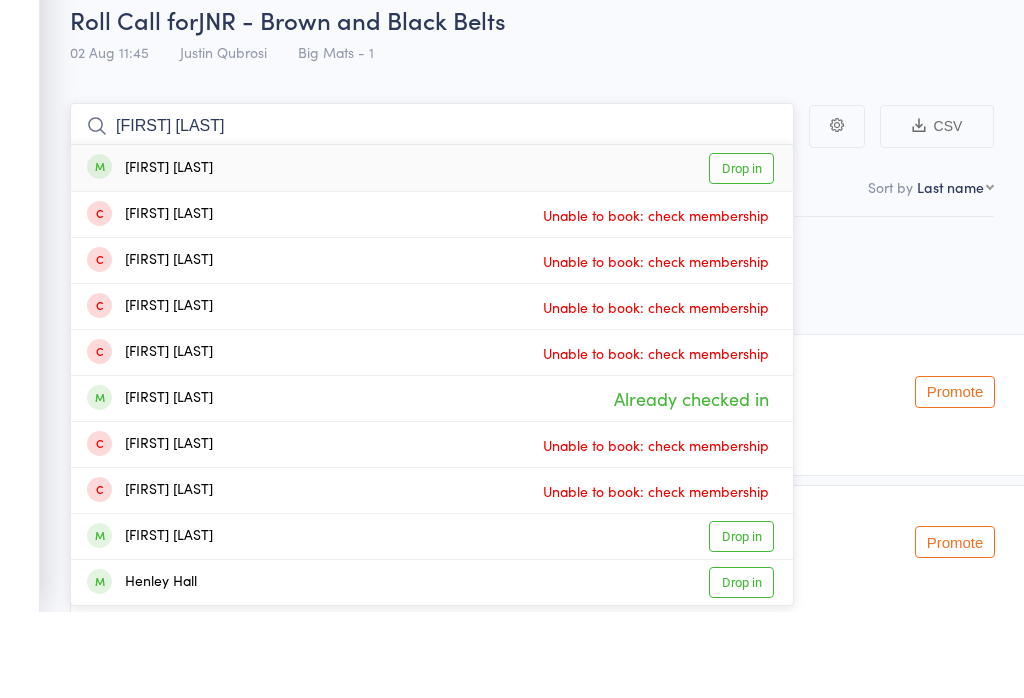 type on "[FIRST] [LAST]" 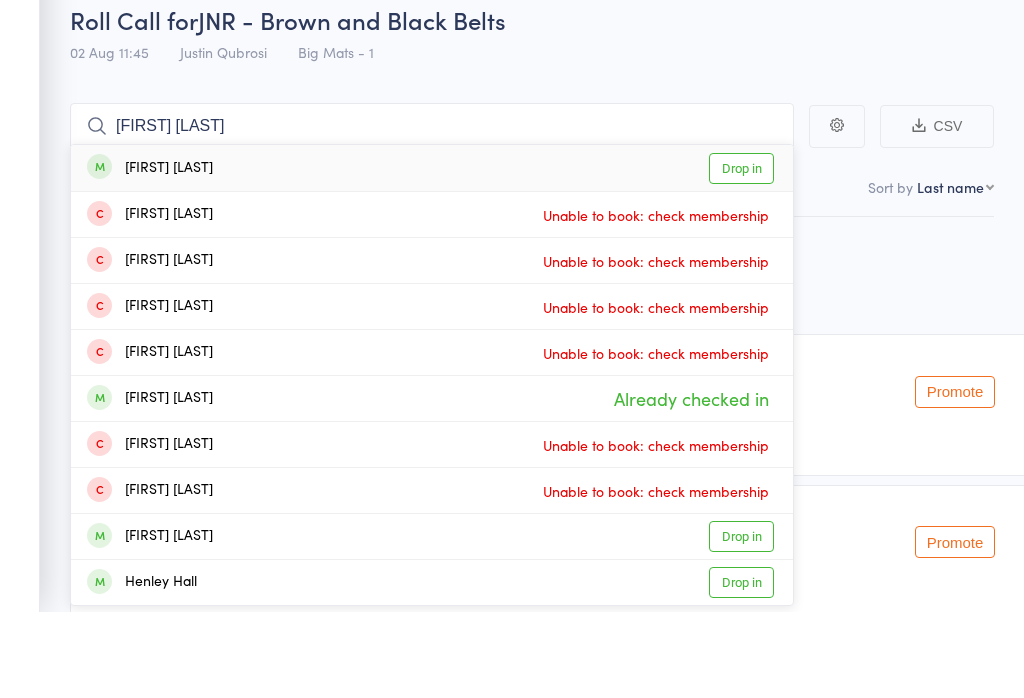 click on "Drop in" at bounding box center (741, 255) 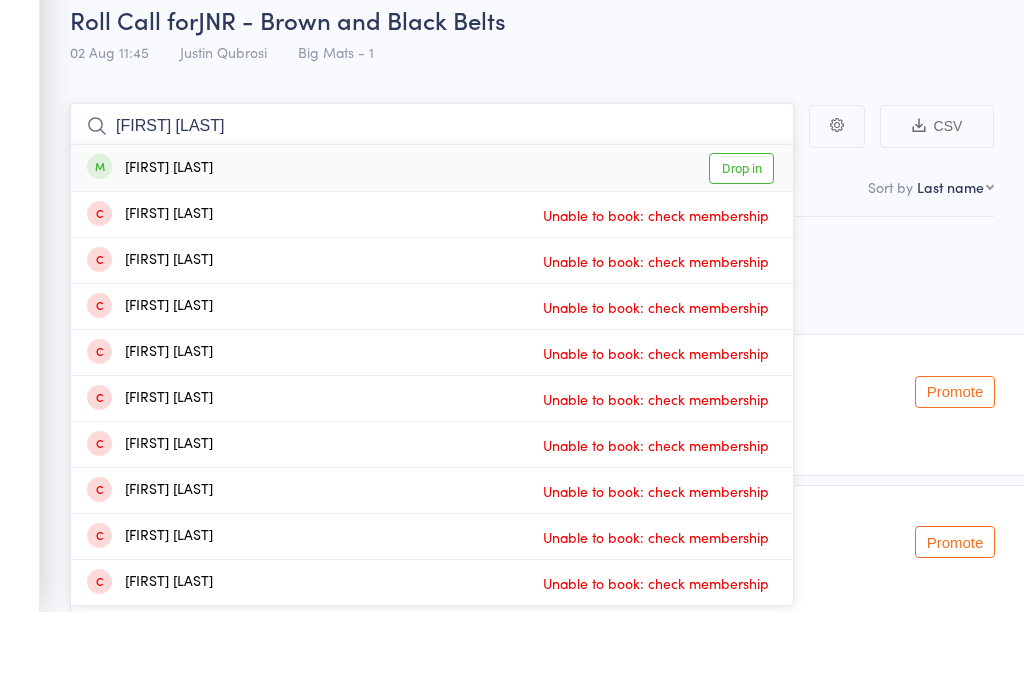 type on "[FIRST] [LAST]" 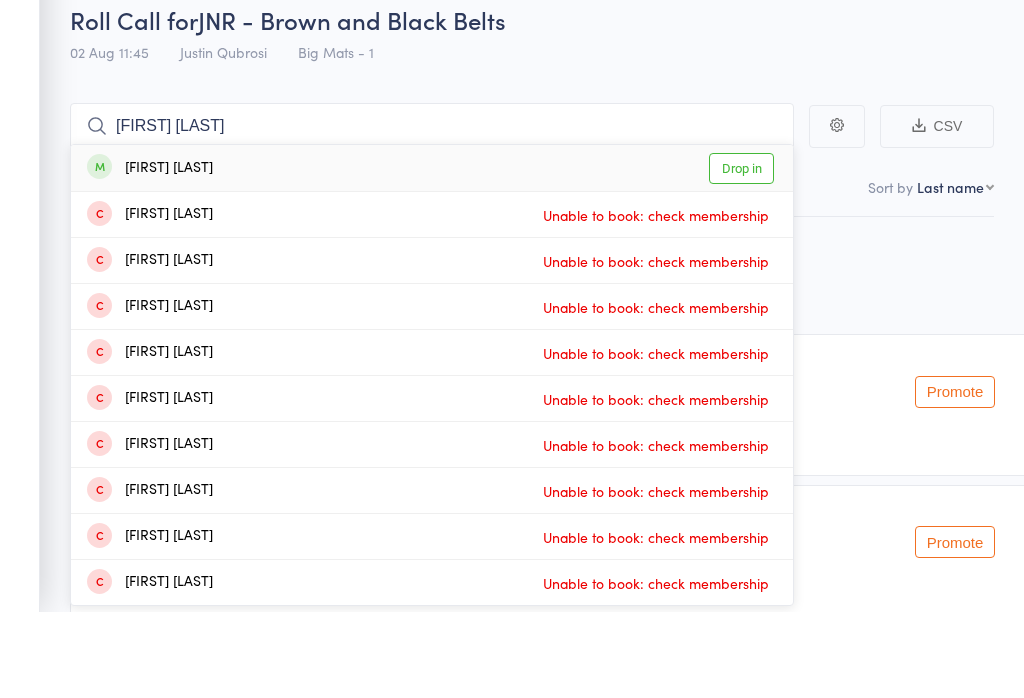 click on "Drop in" at bounding box center [741, 255] 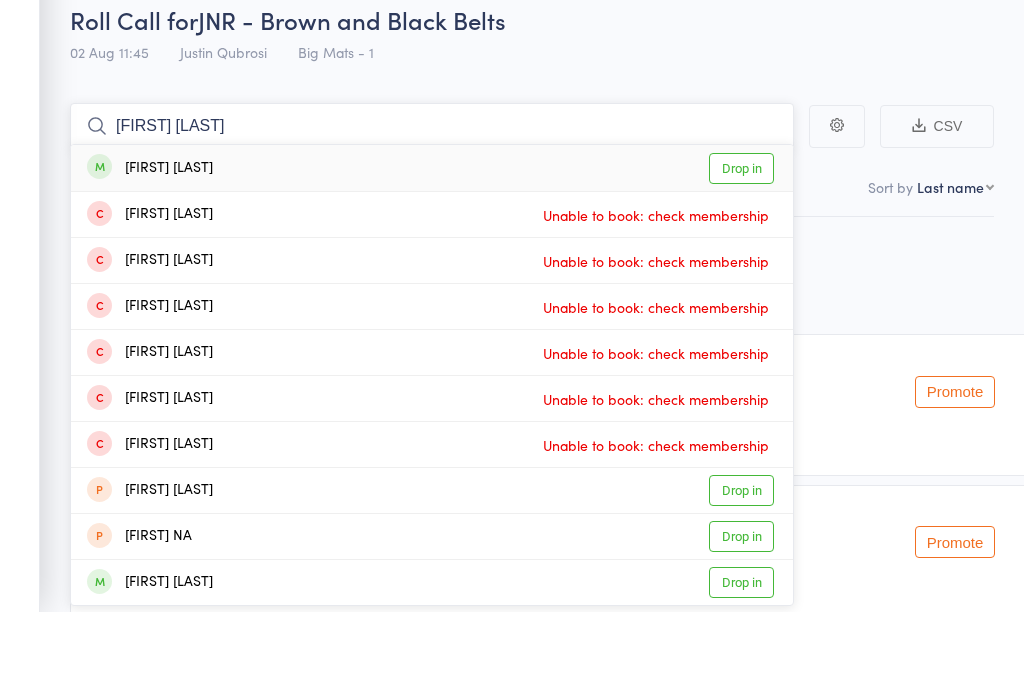 type on "[FIRST] [LAST]" 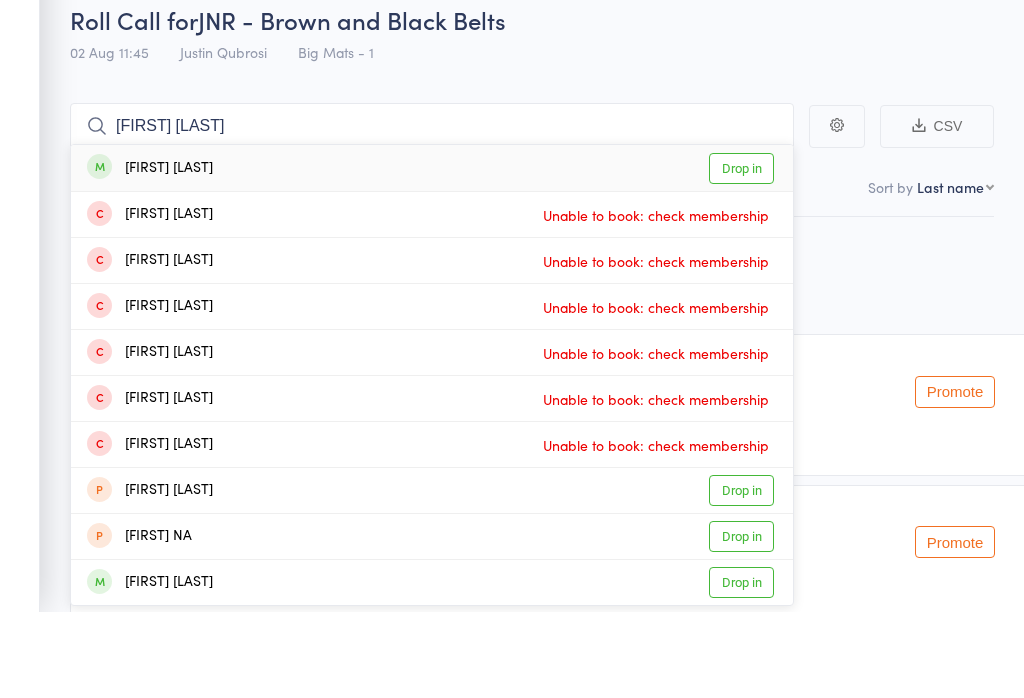 click on "Drop in" at bounding box center [741, 255] 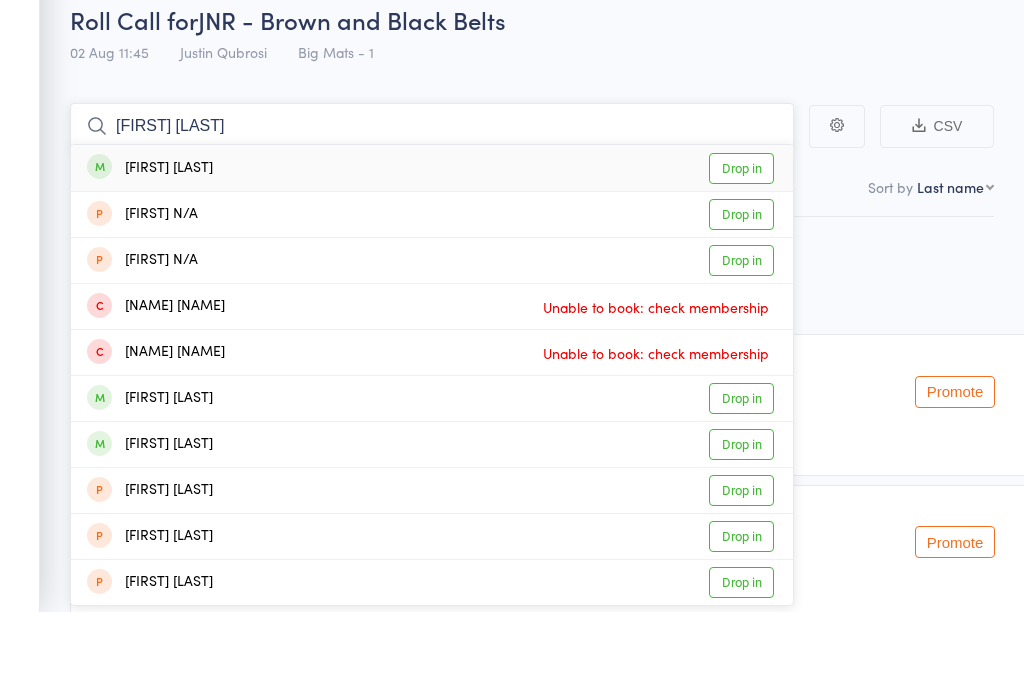 type on "[FIRST] [LAST]" 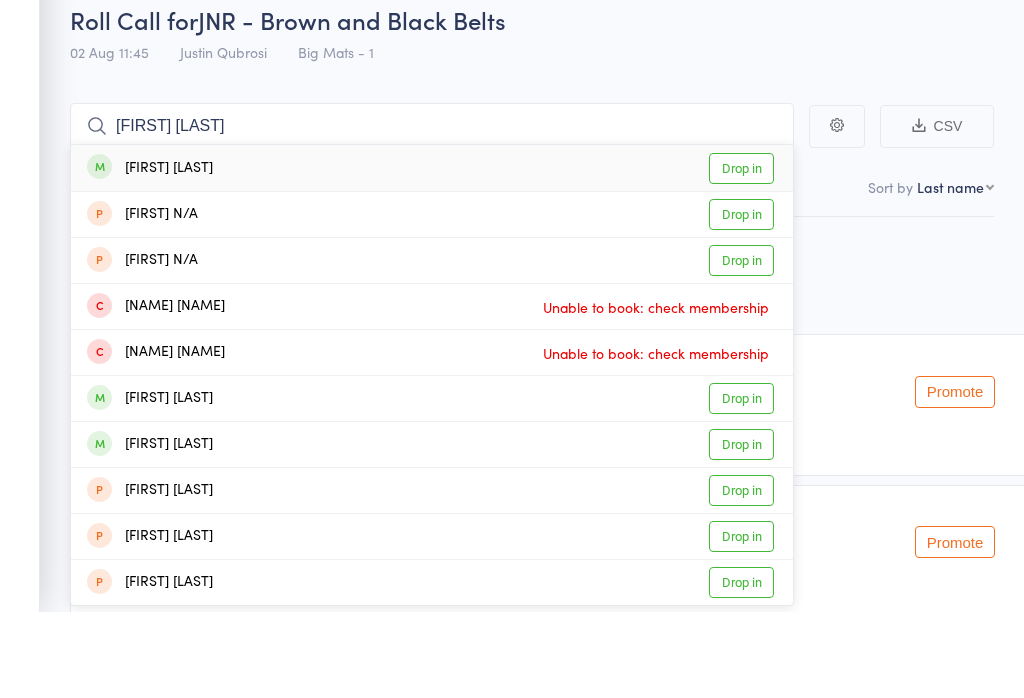 click on "Drop in" at bounding box center [741, 255] 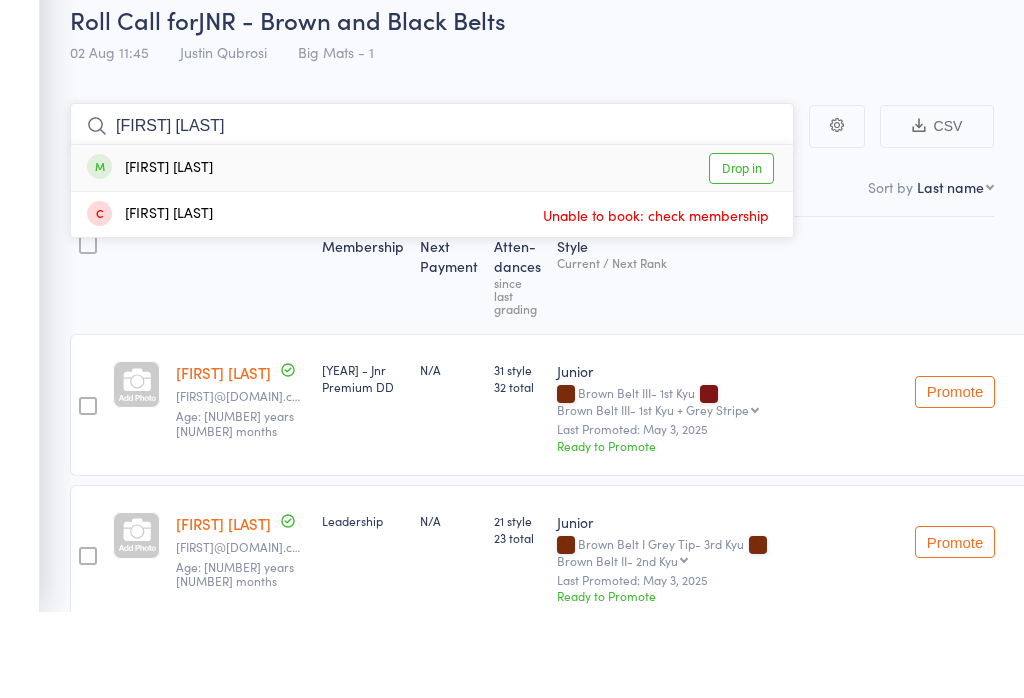 type on "[FIRST] [LAST]" 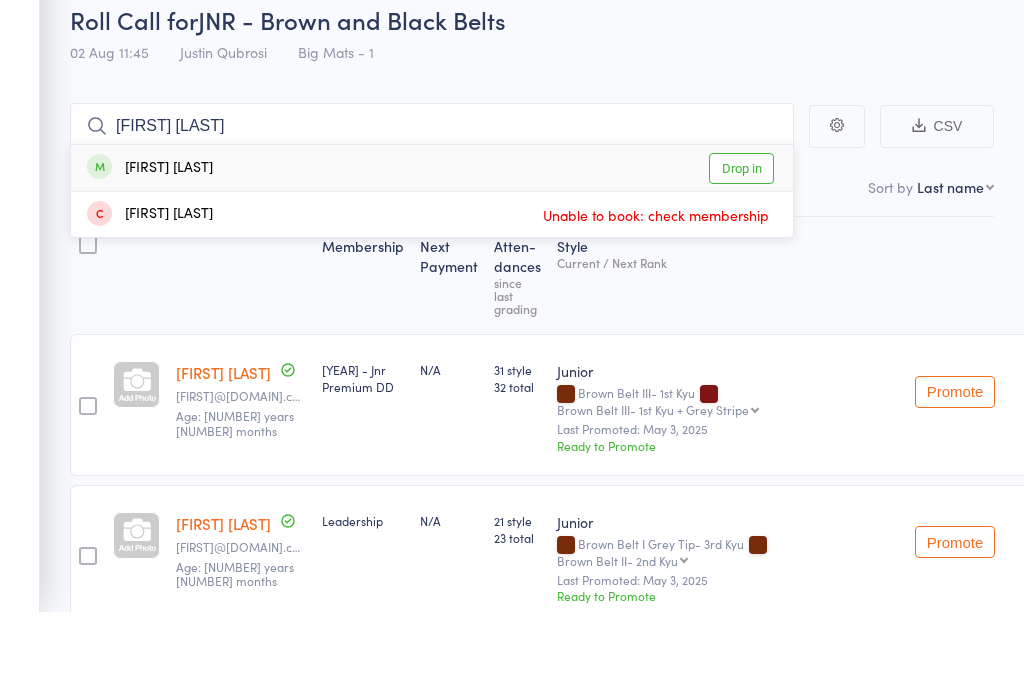 click on "Drop in" at bounding box center (741, 255) 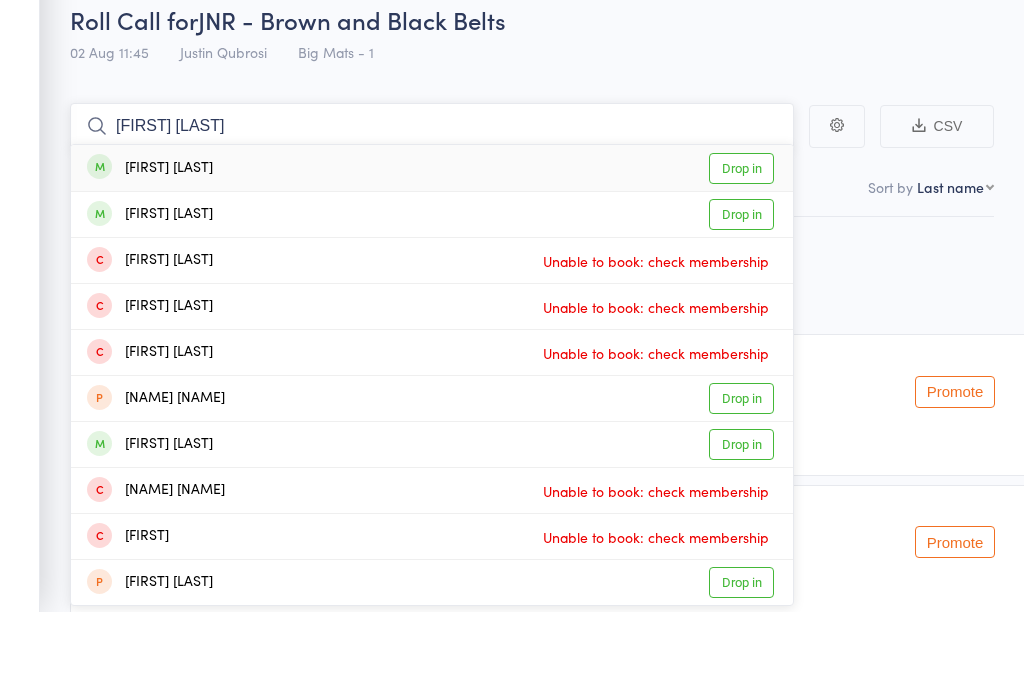 type on "[FIRST] [LAST]" 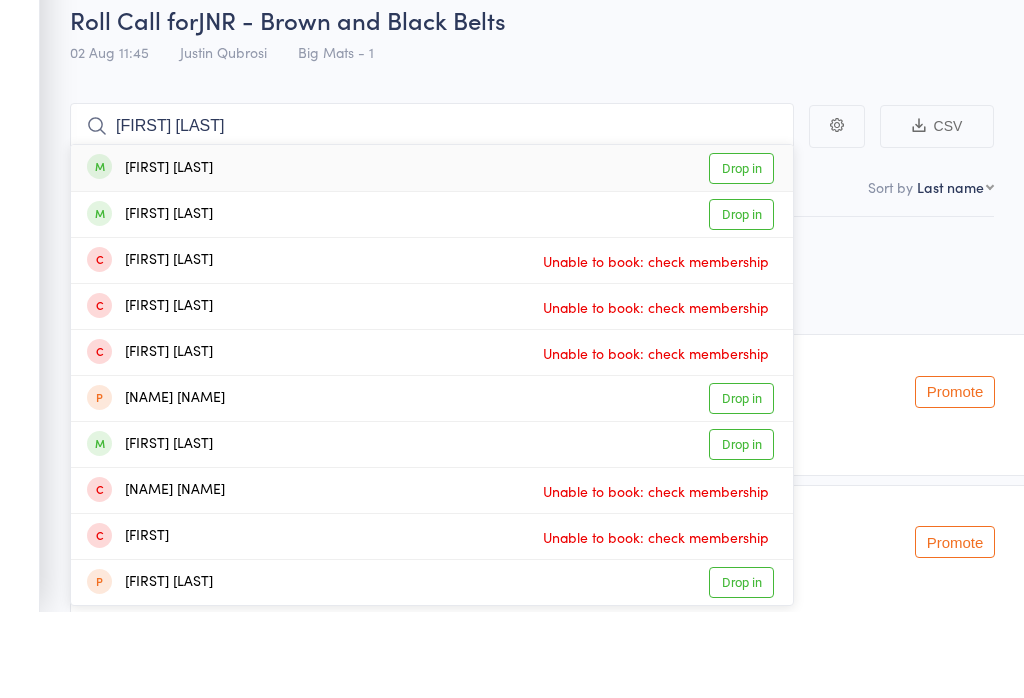 click on "Drop in" at bounding box center (741, 255) 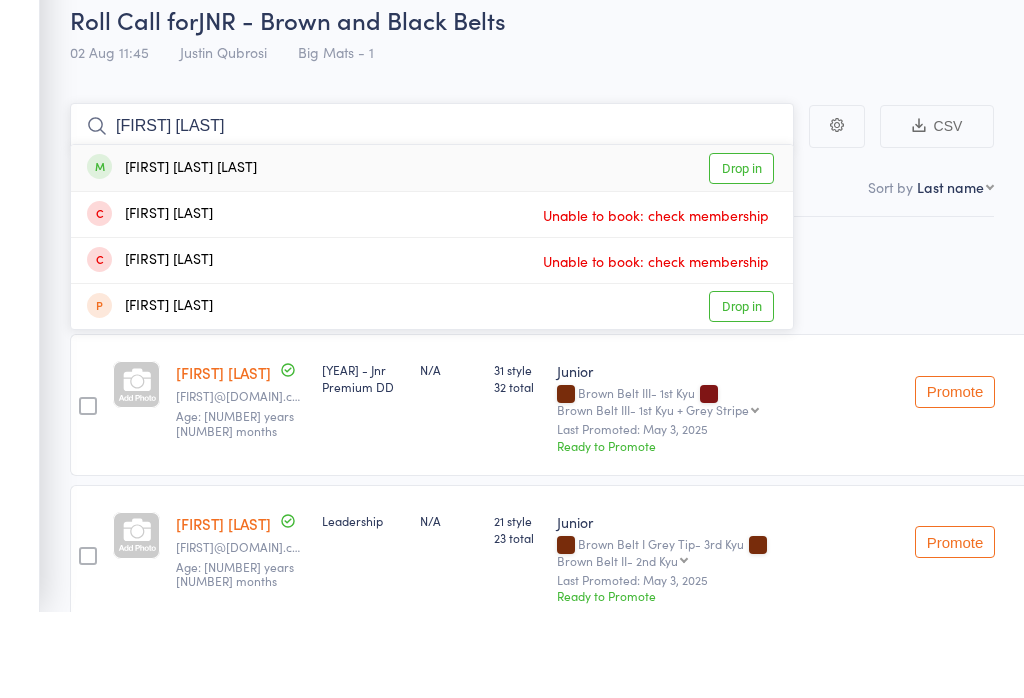 type on "[FIRST] [LAST]" 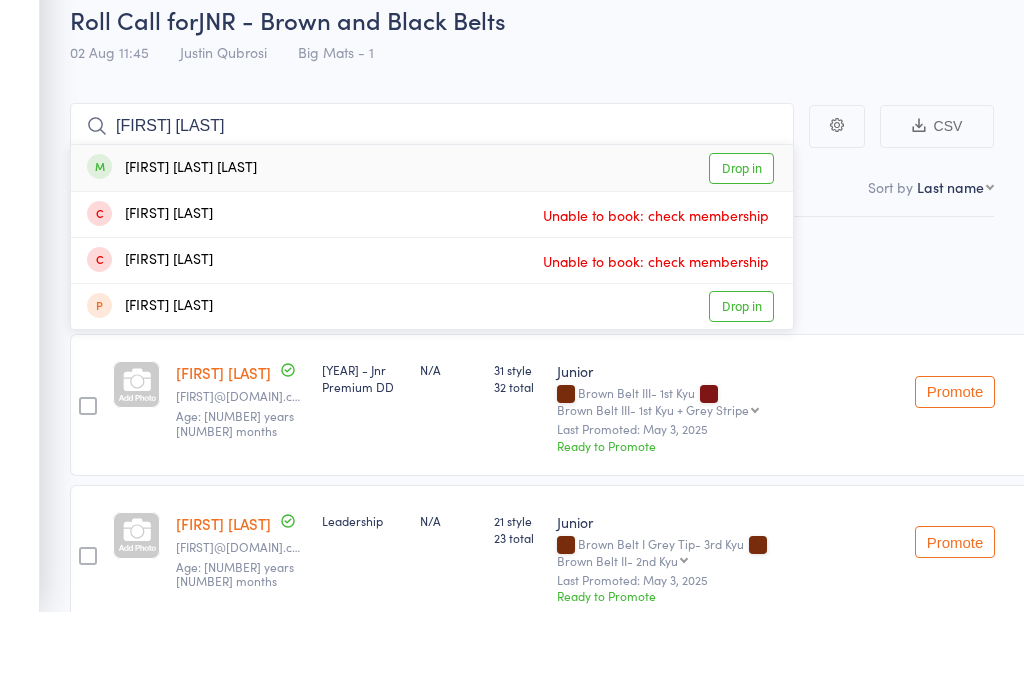 click on "Drop in" at bounding box center (741, 255) 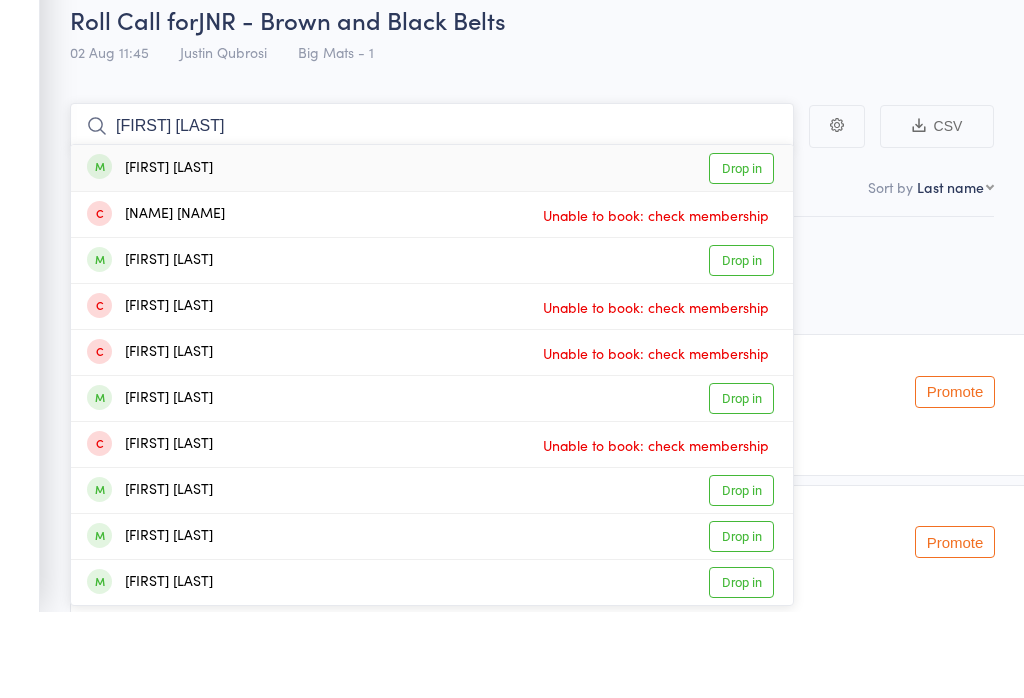type on "[FIRST] [LAST]" 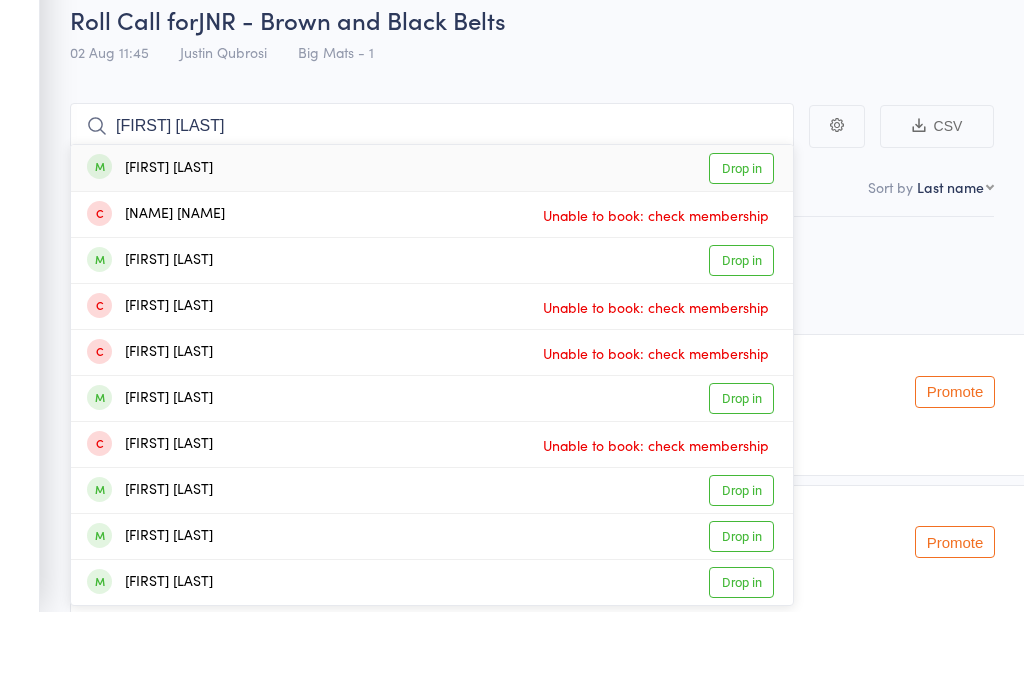 click on "Drop in" at bounding box center [741, 255] 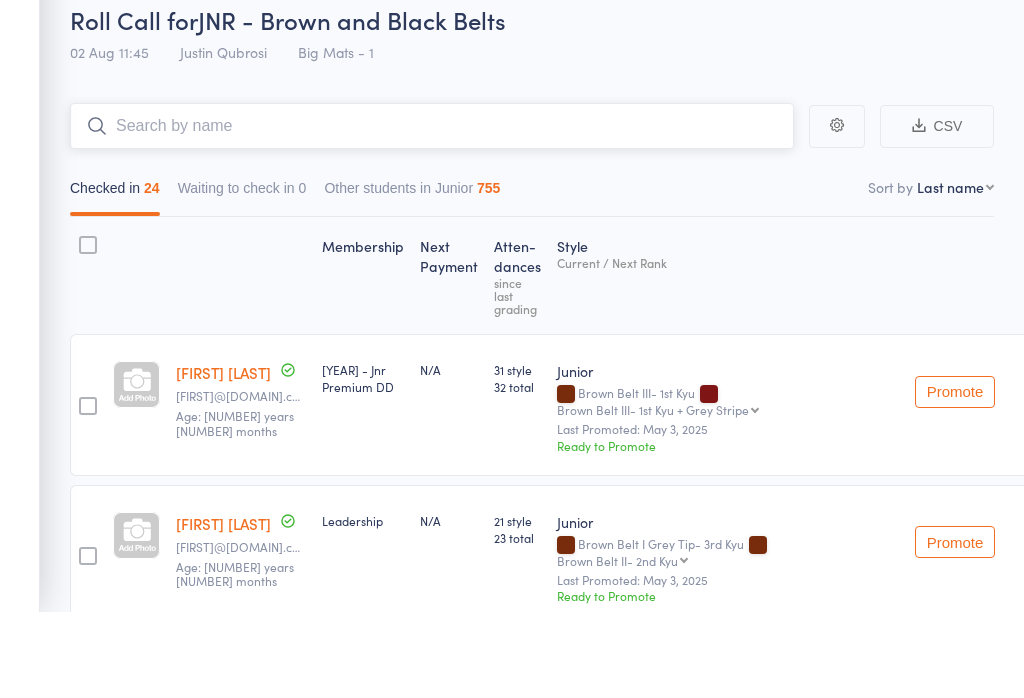 click on "Checked in  [NUMBER] Waiting to check in  [NUMBER] Other students in Junior  [NUMBER]" at bounding box center [532, 280] 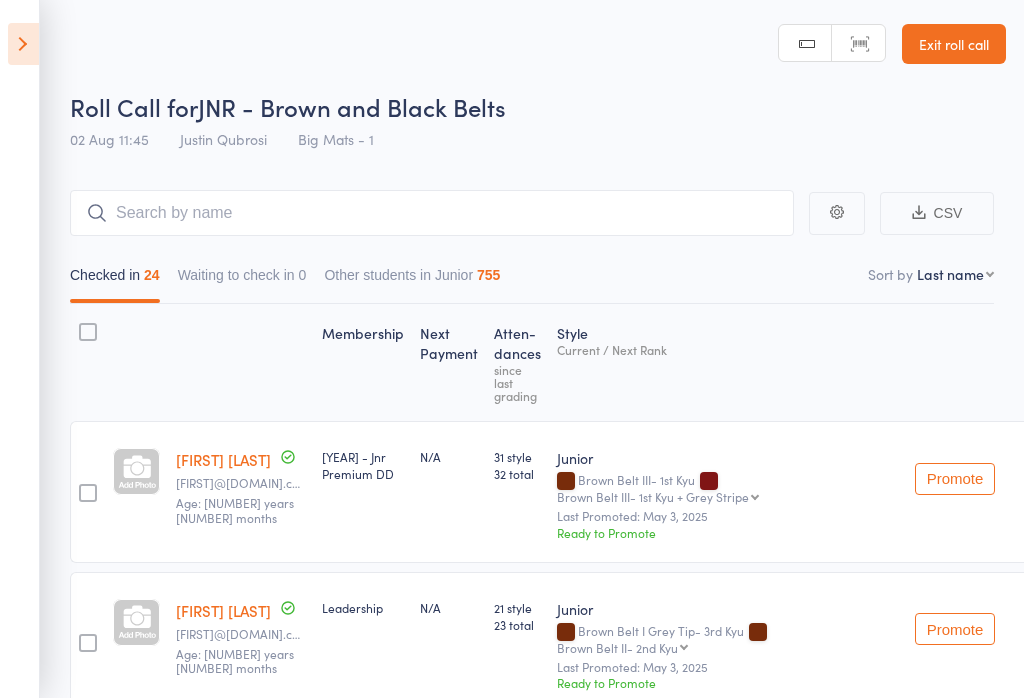click on "Exit roll call" at bounding box center (954, 44) 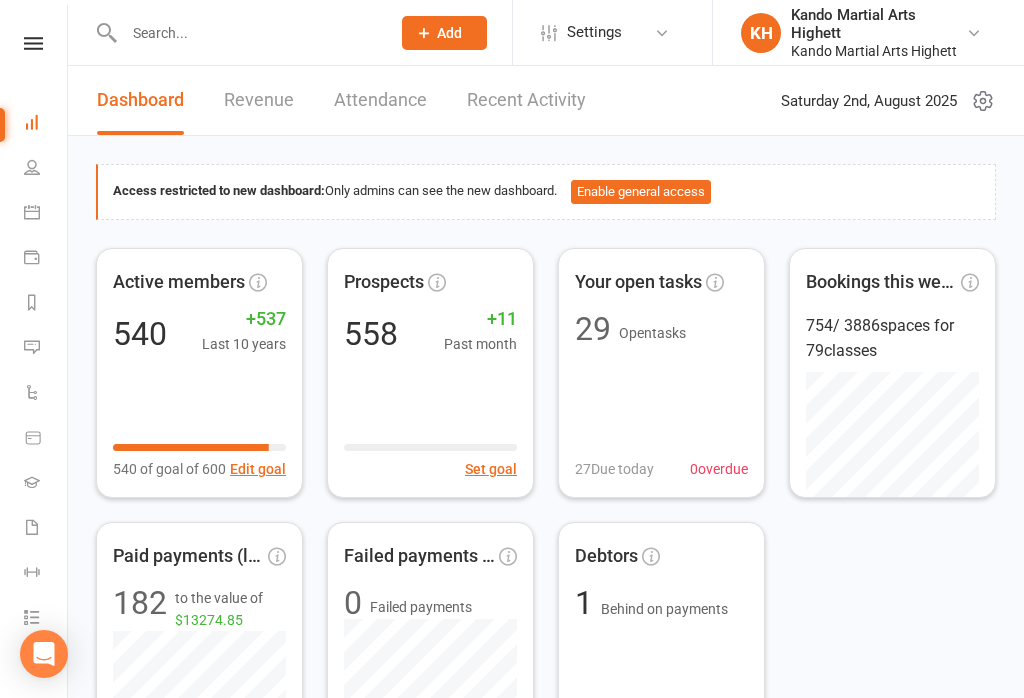 scroll, scrollTop: 0, scrollLeft: 0, axis: both 